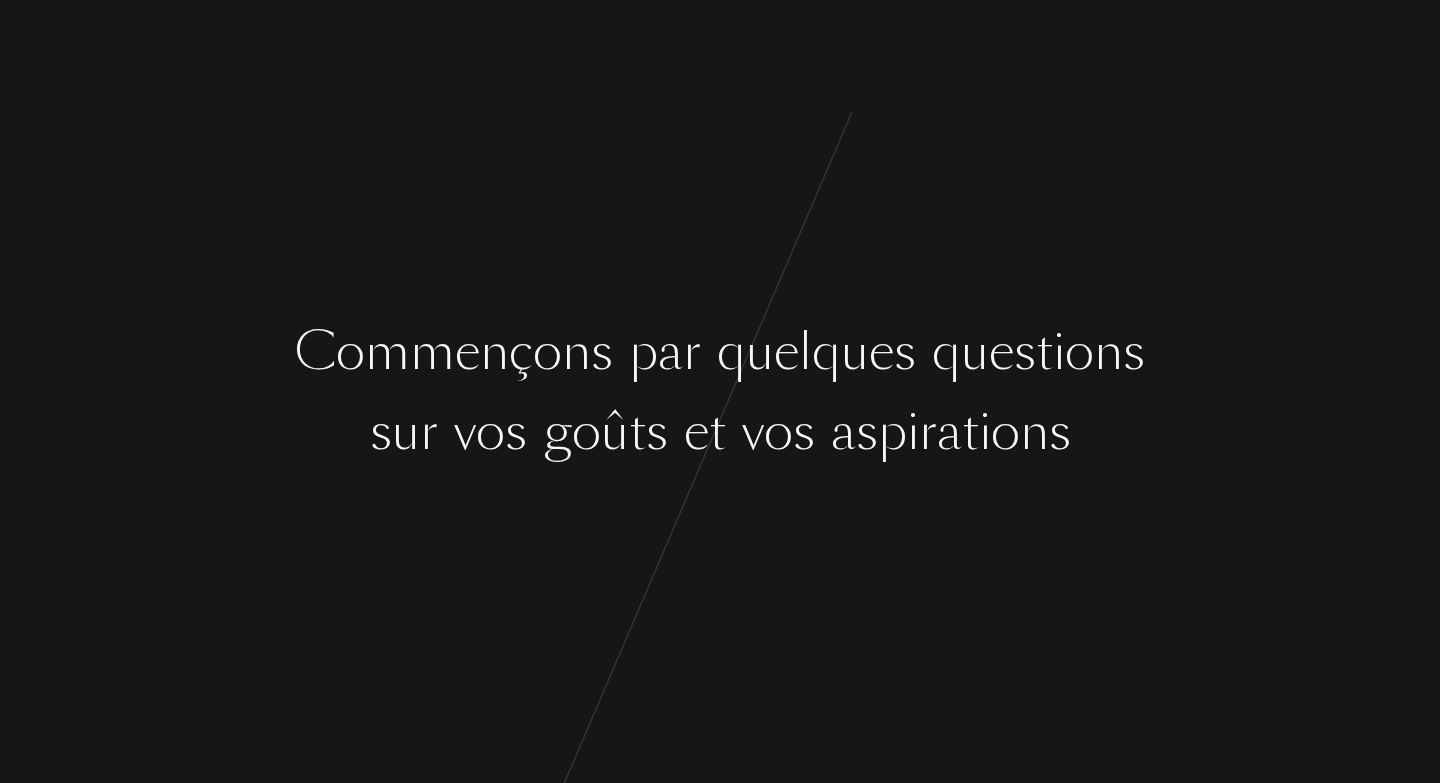 scroll, scrollTop: 0, scrollLeft: 0, axis: both 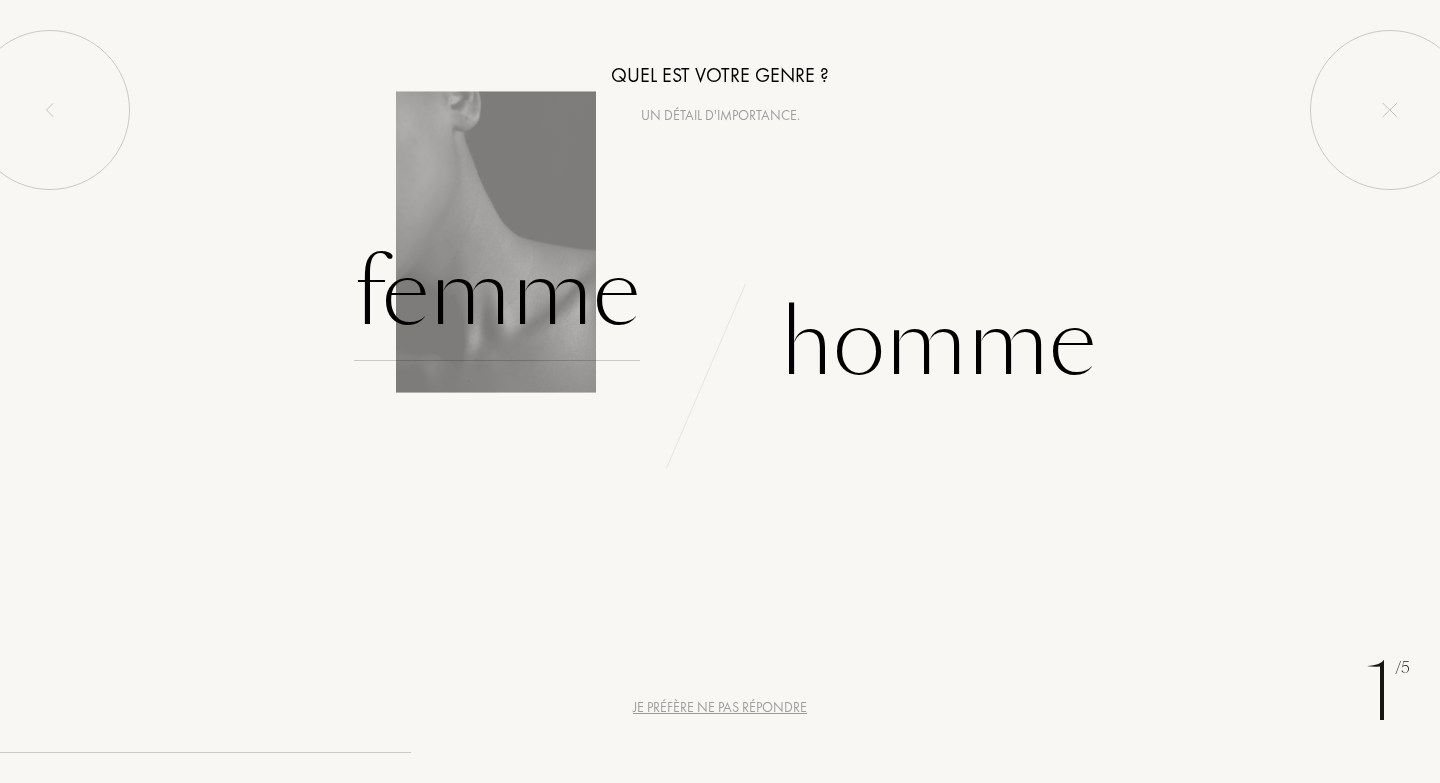 click on "Femme" at bounding box center [497, 293] 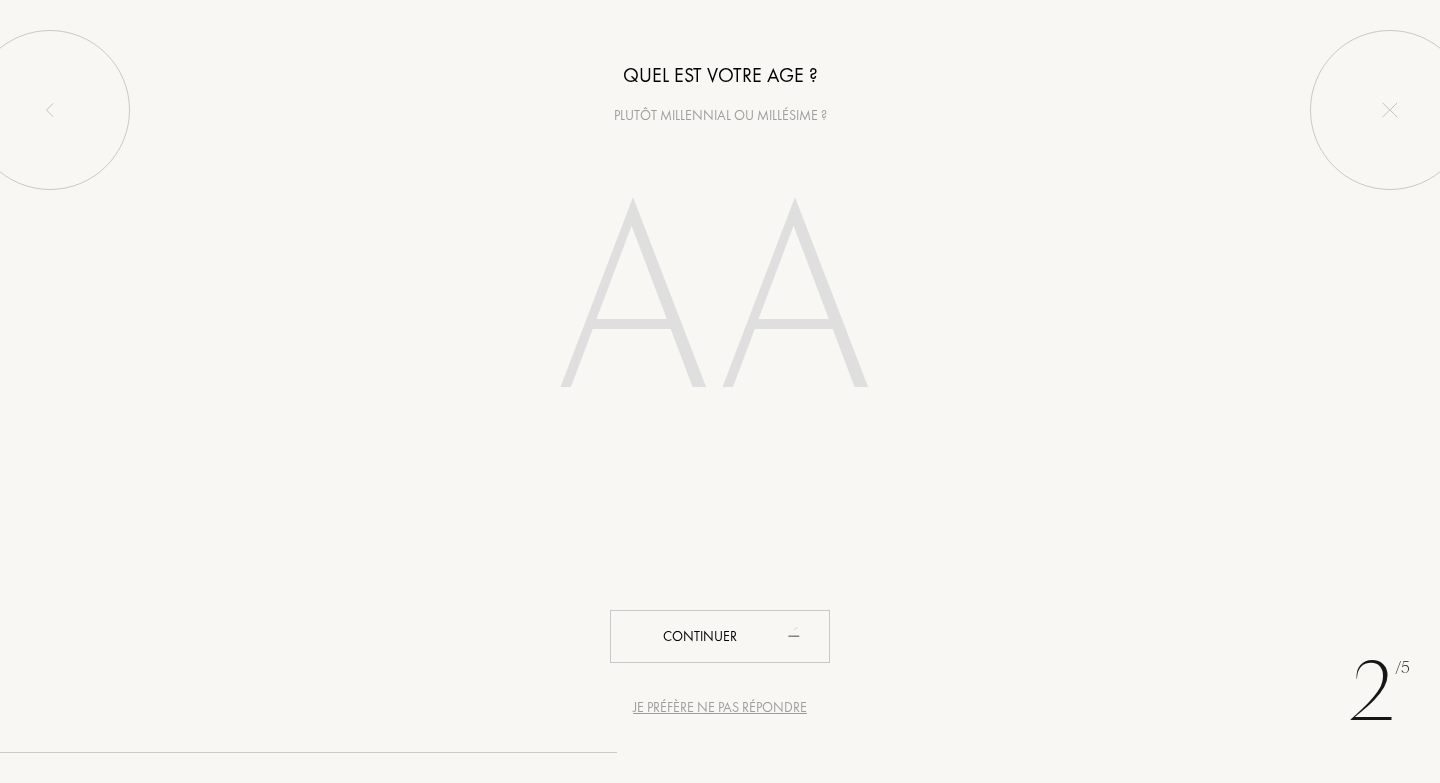 click on "Je préfère ne pas répondre" at bounding box center (720, 707) 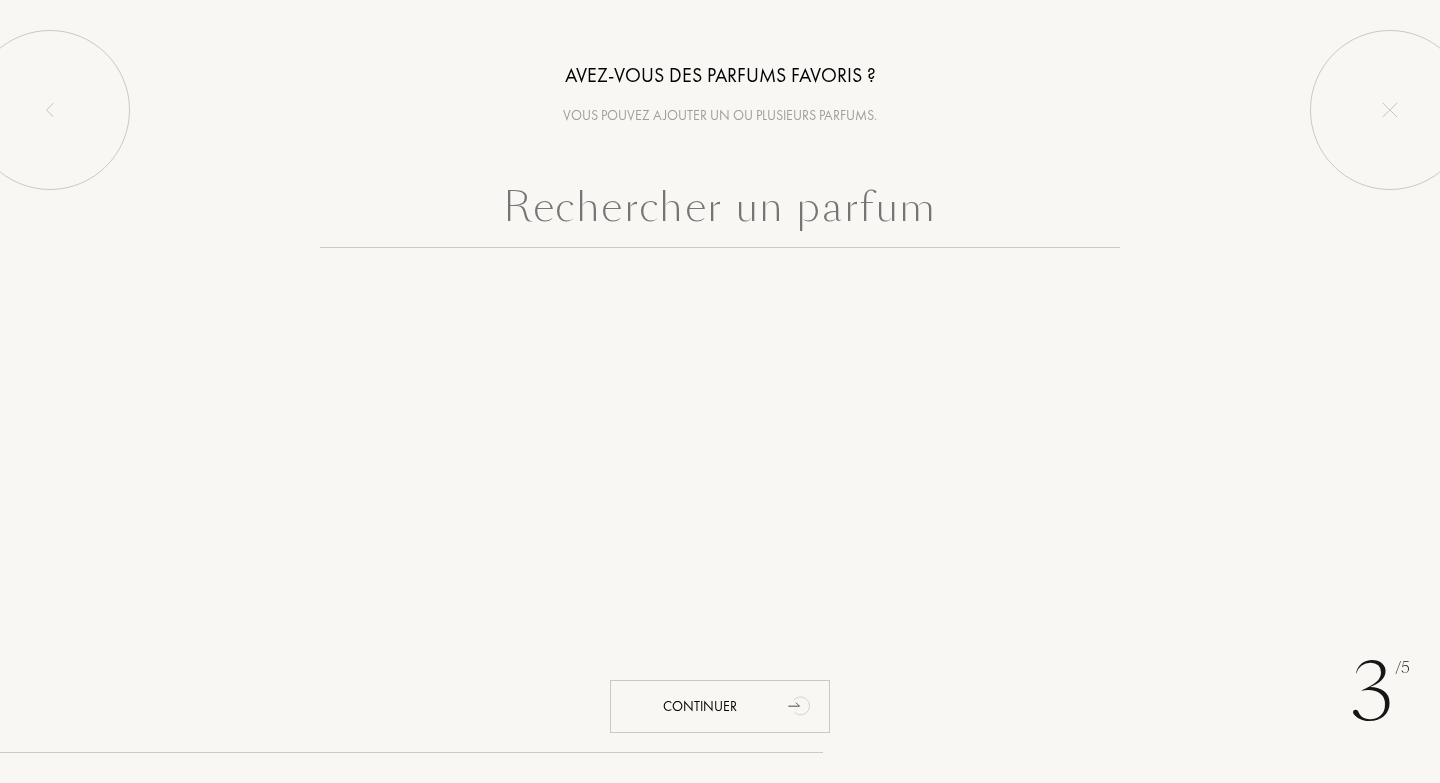 click at bounding box center (720, 212) 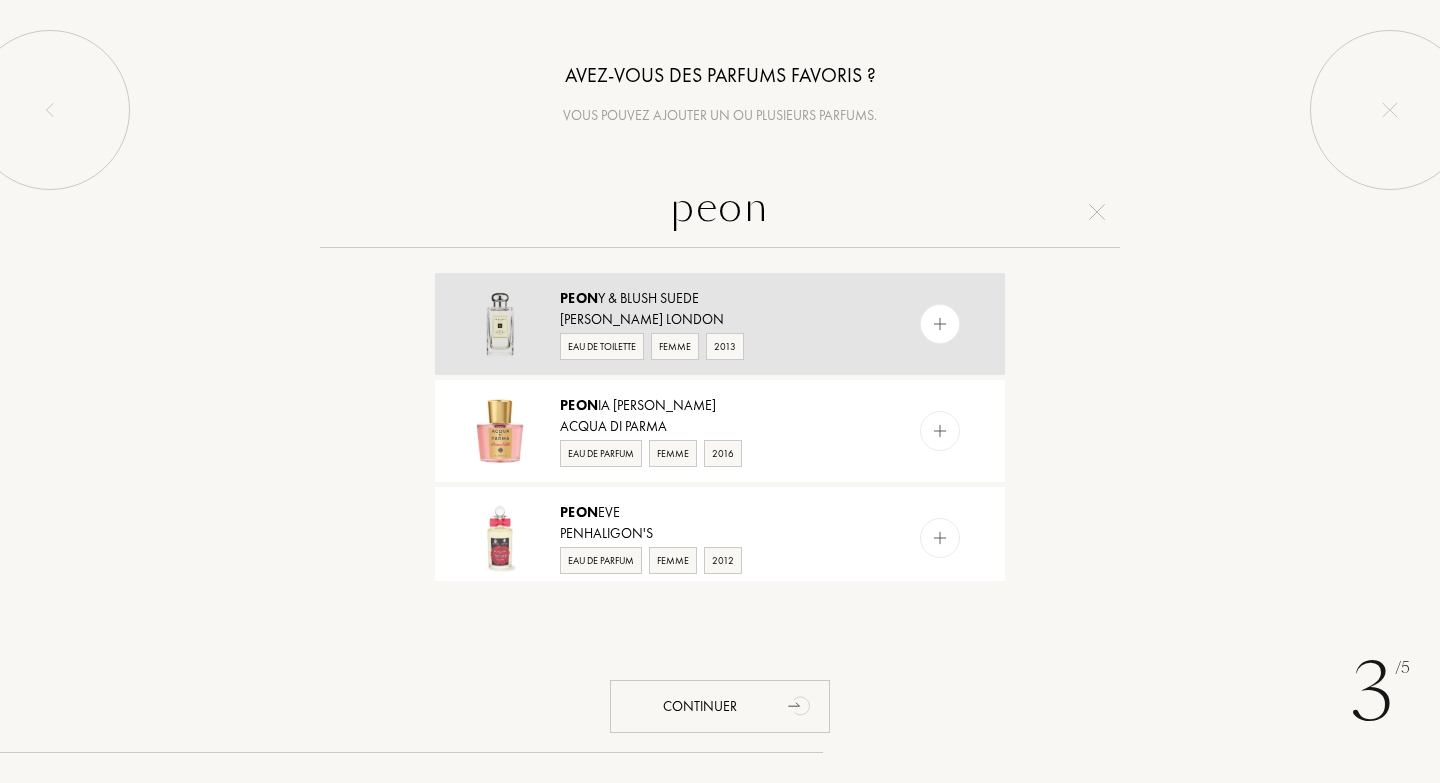 type on "peon" 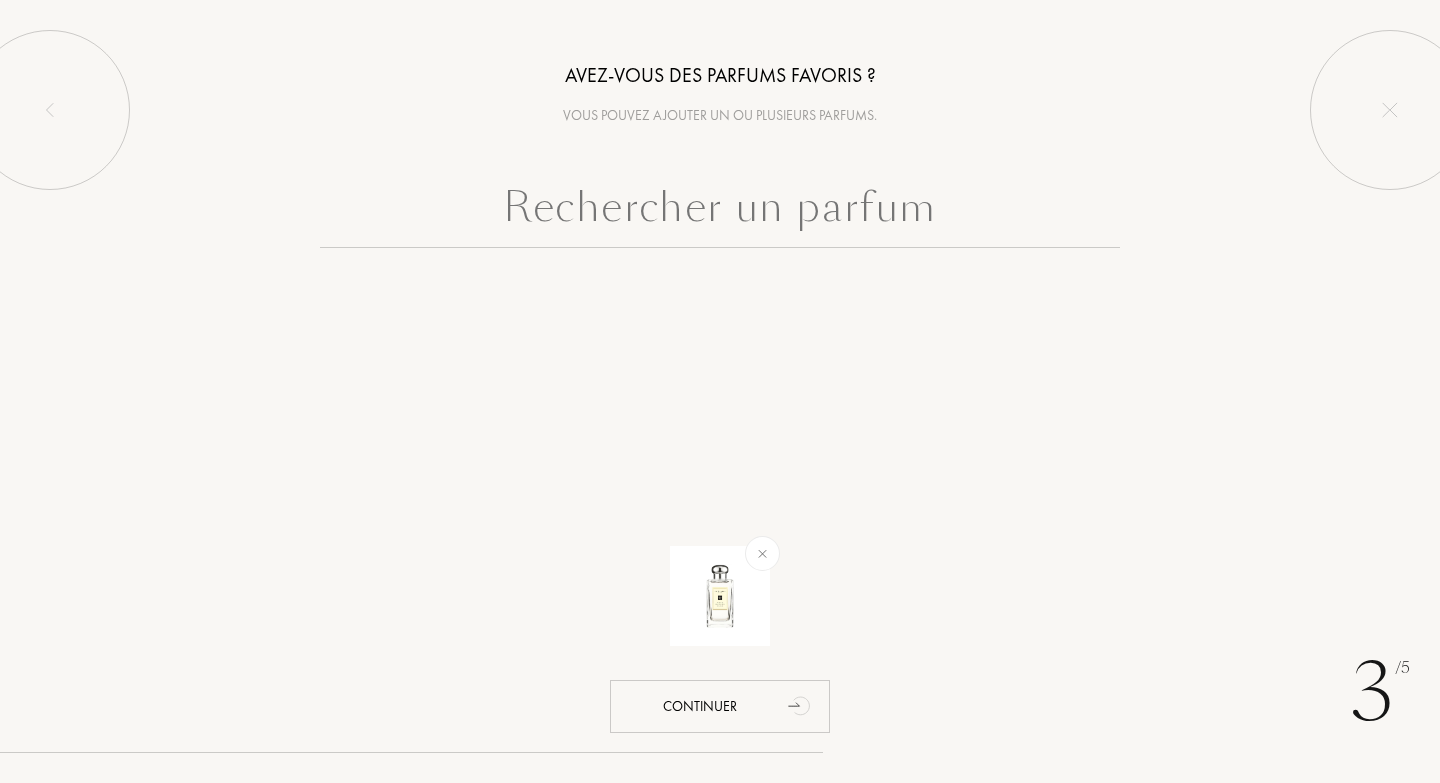 click at bounding box center [720, 212] 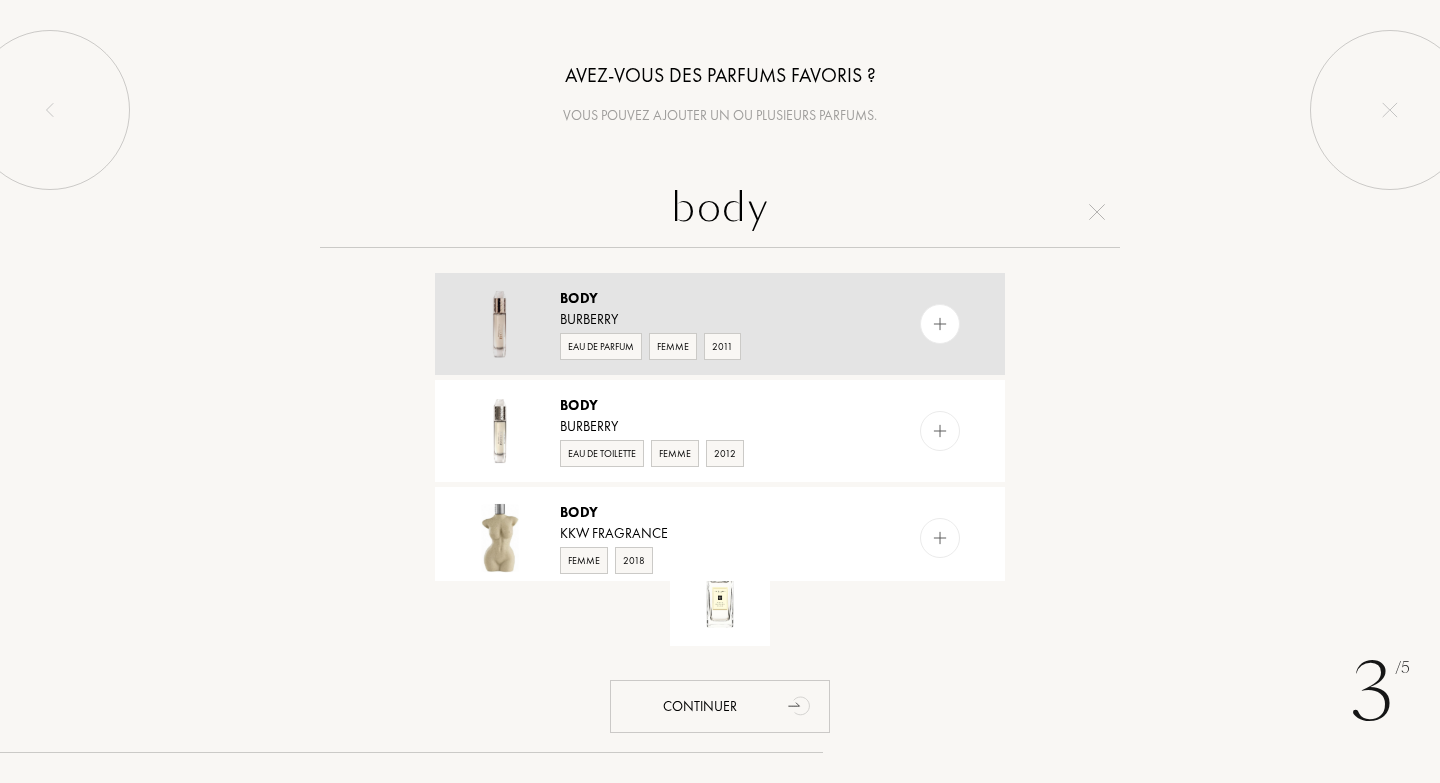 type on "body" 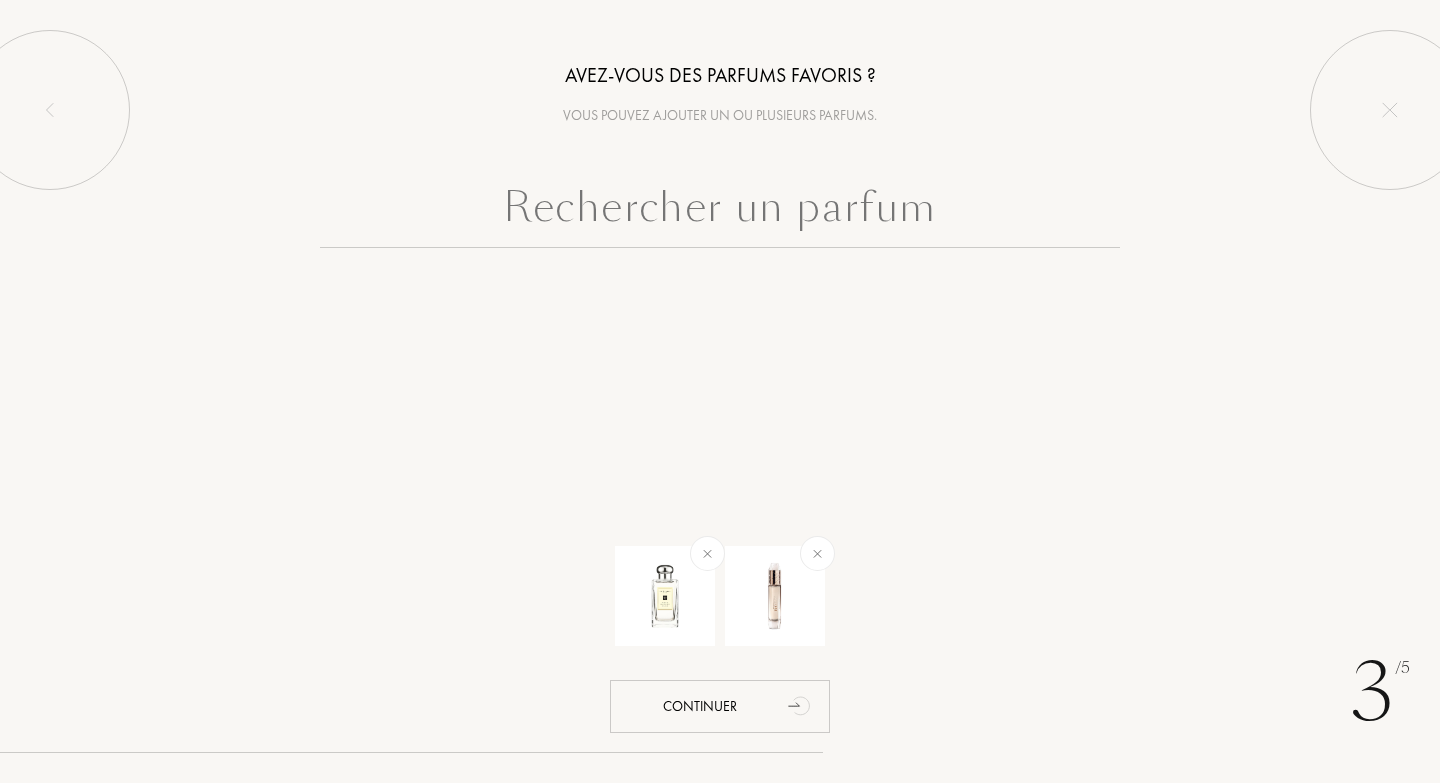 click at bounding box center (720, 212) 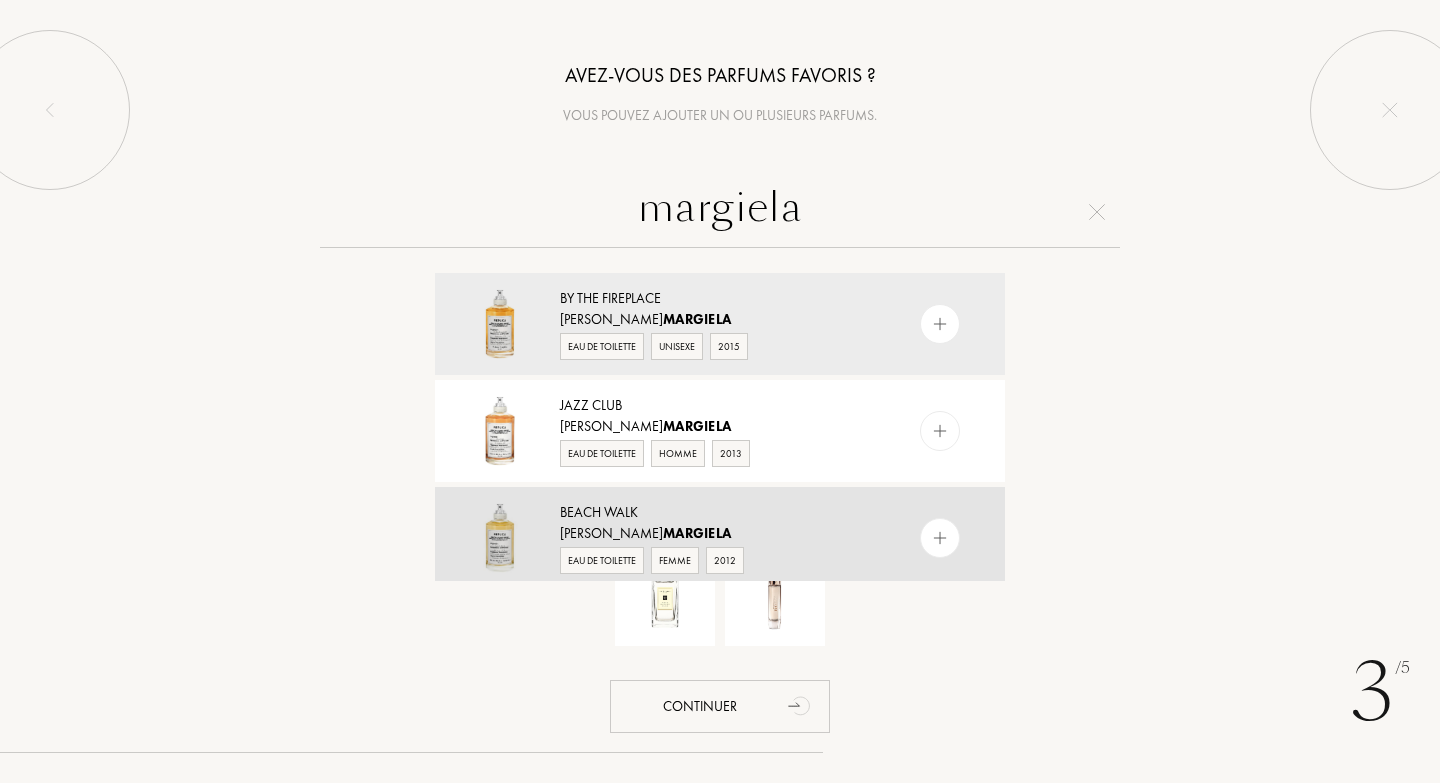 type on "margiela" 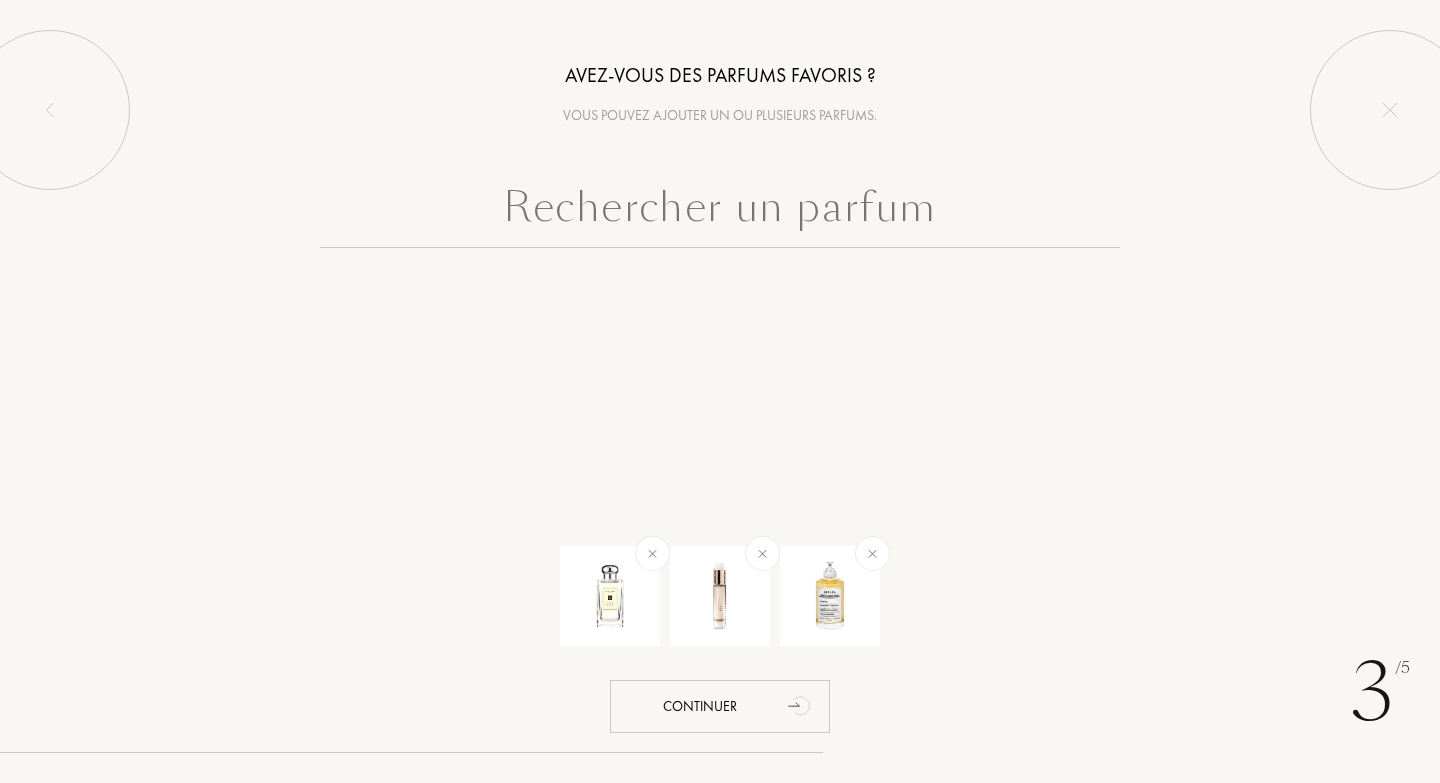 click at bounding box center [720, 212] 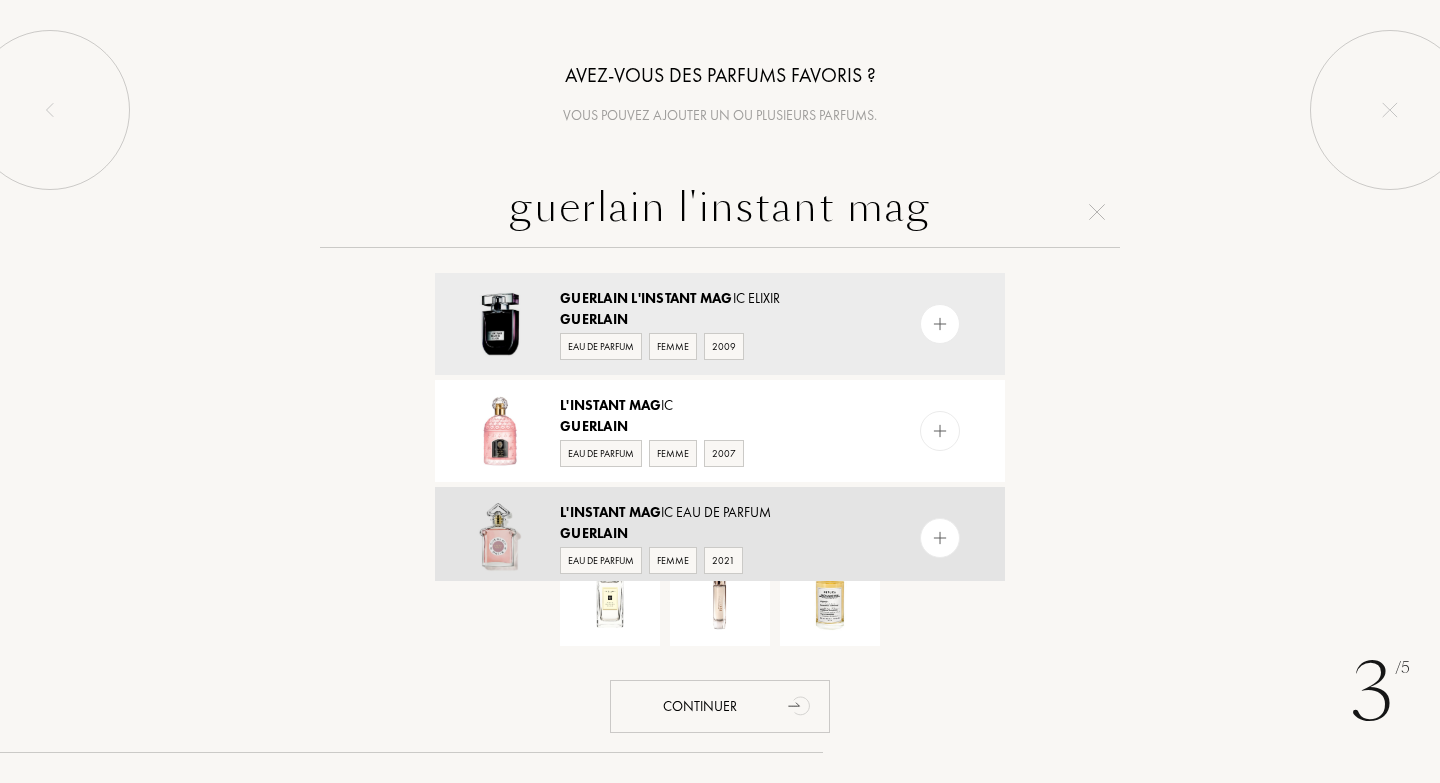 type on "guerlain l'instant mag" 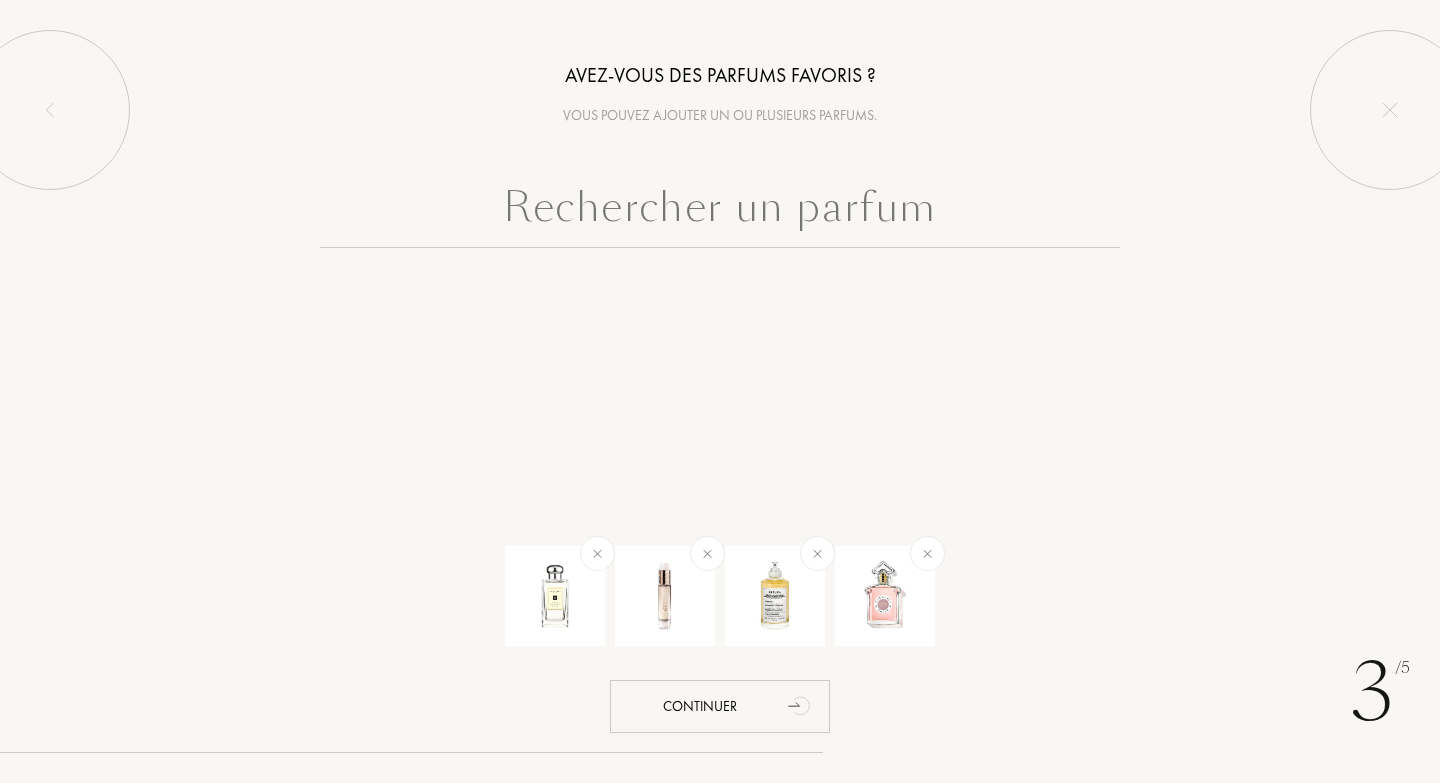 click at bounding box center [720, 212] 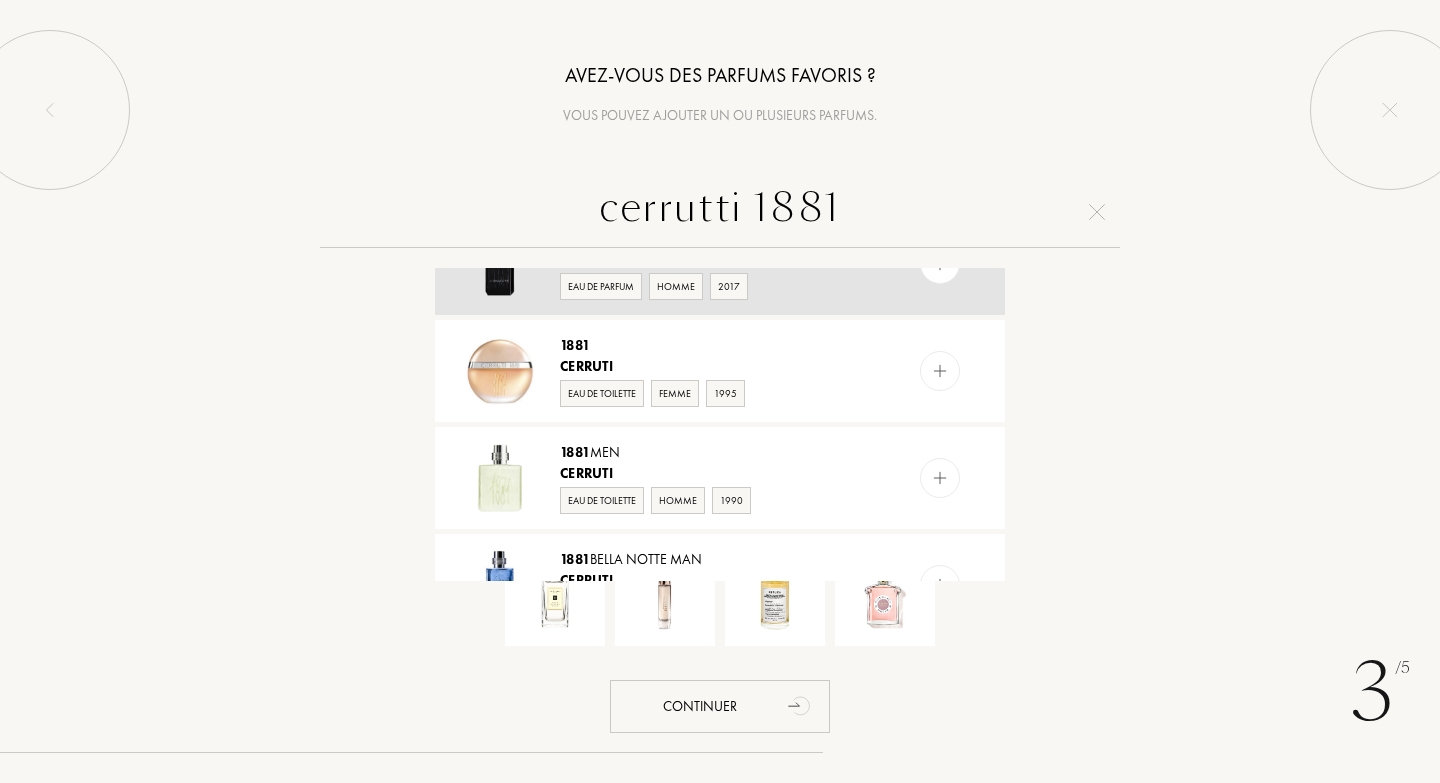 scroll, scrollTop: 1452, scrollLeft: 0, axis: vertical 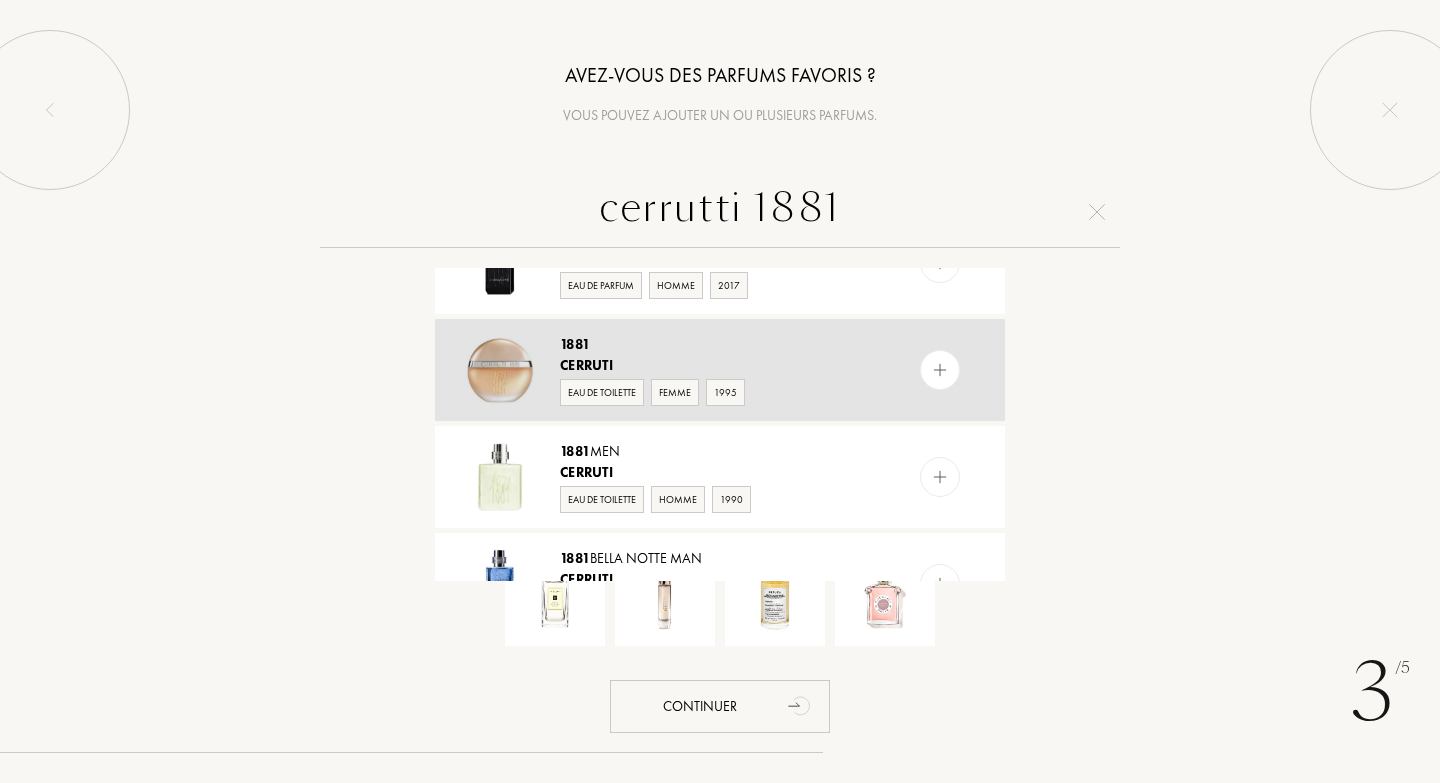 type on "cerrutti 1881" 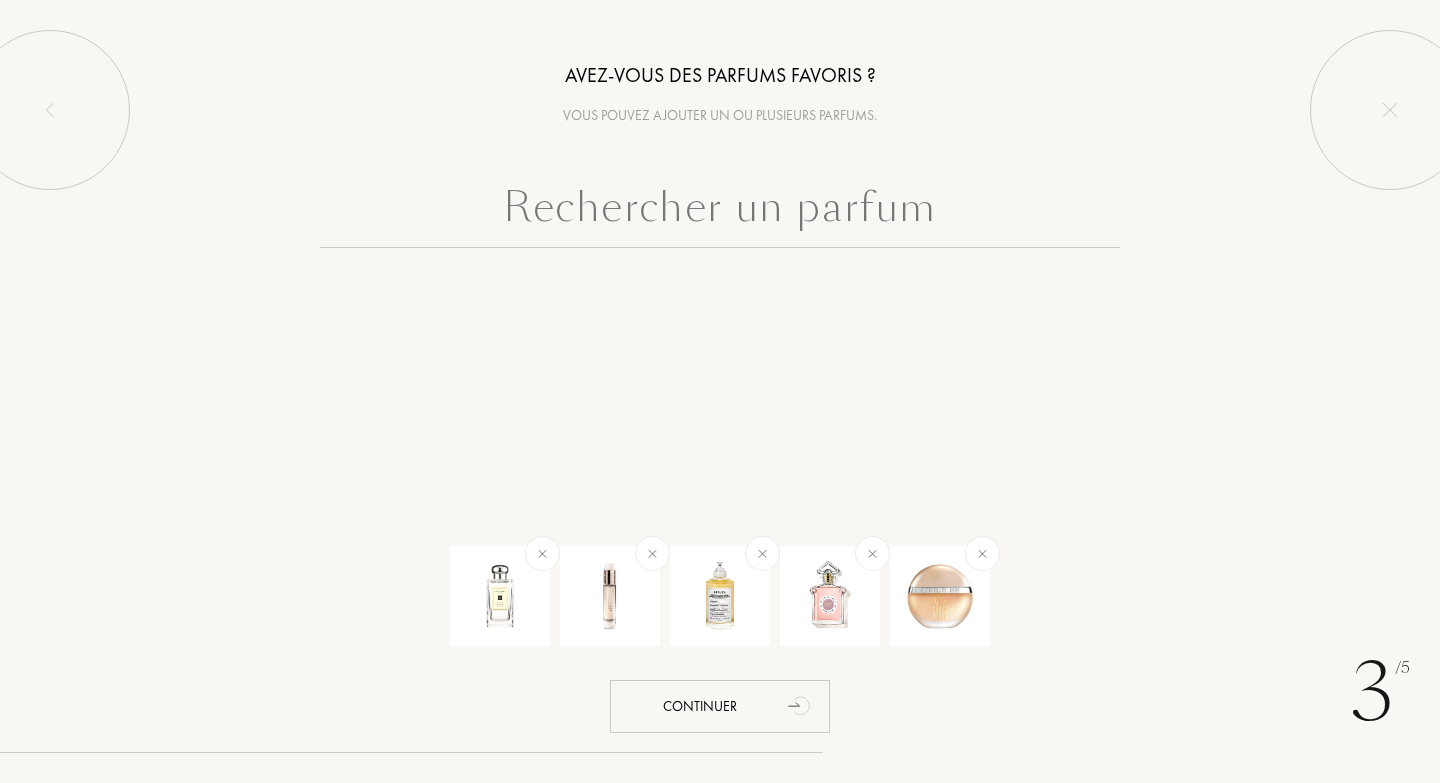 scroll, scrollTop: 0, scrollLeft: 0, axis: both 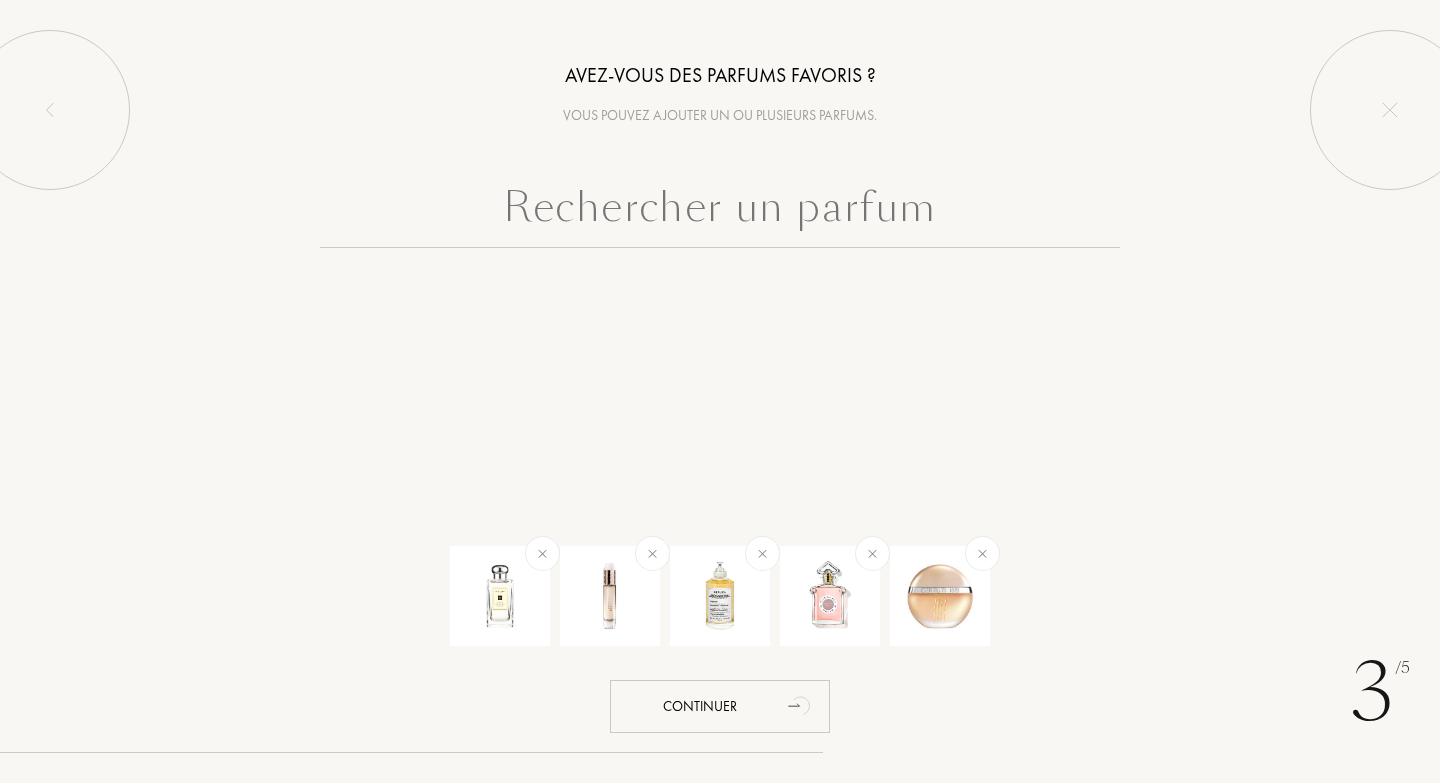 click on "3 /5 Avez-vous des
parfums favoris ? Vous pouvez ajouter un ou plusieurs parfums. Continuer" at bounding box center [720, 391] 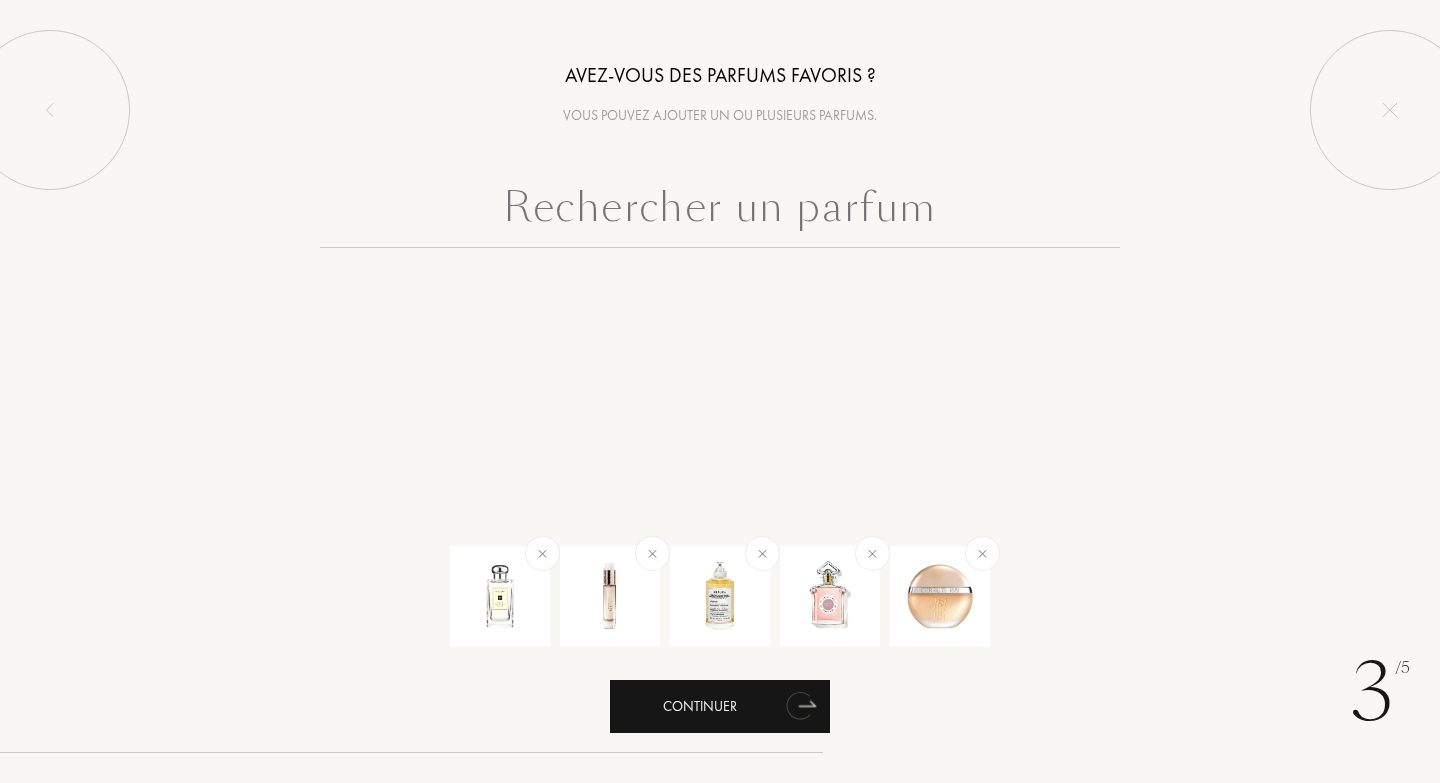click on "Continuer" at bounding box center (720, 706) 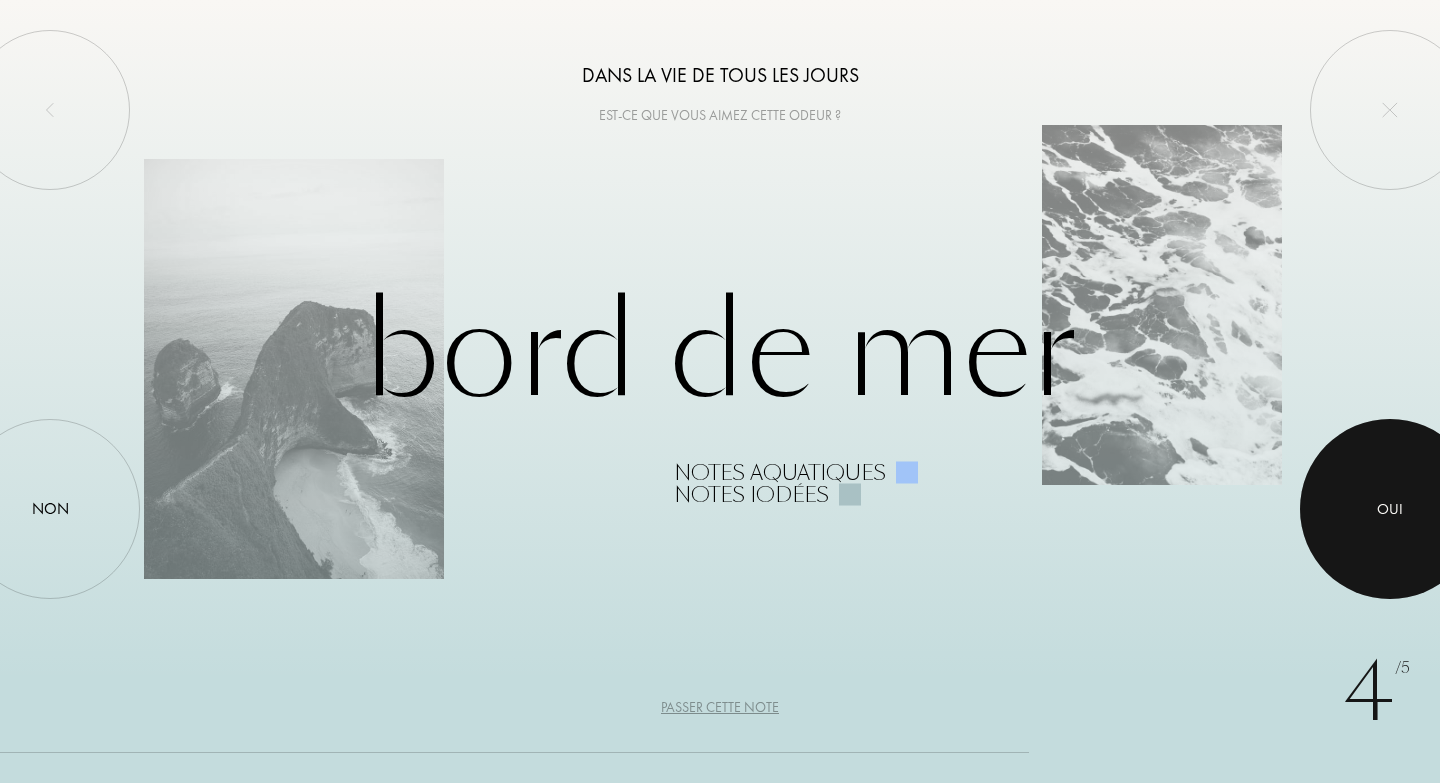 click at bounding box center [1390, 509] 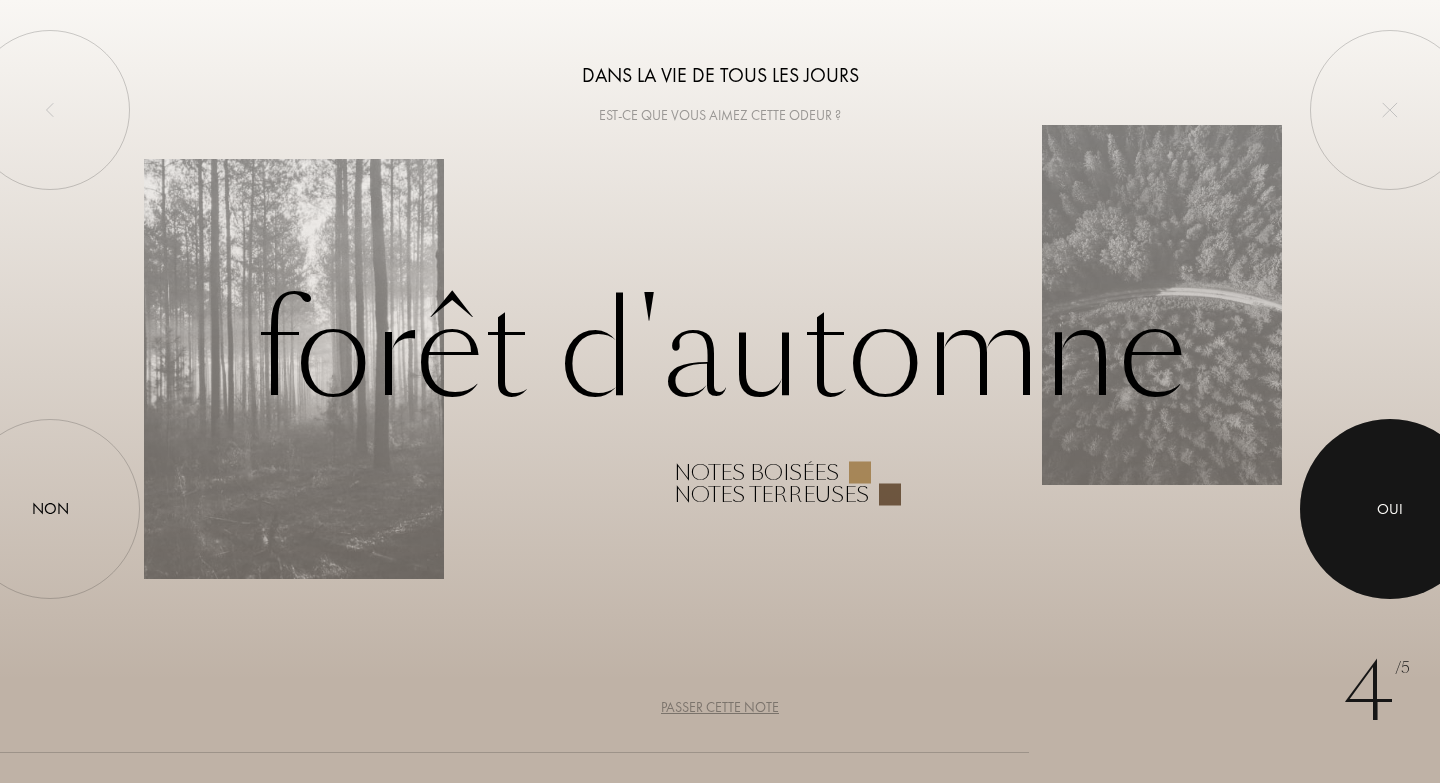 click at bounding box center (1390, 509) 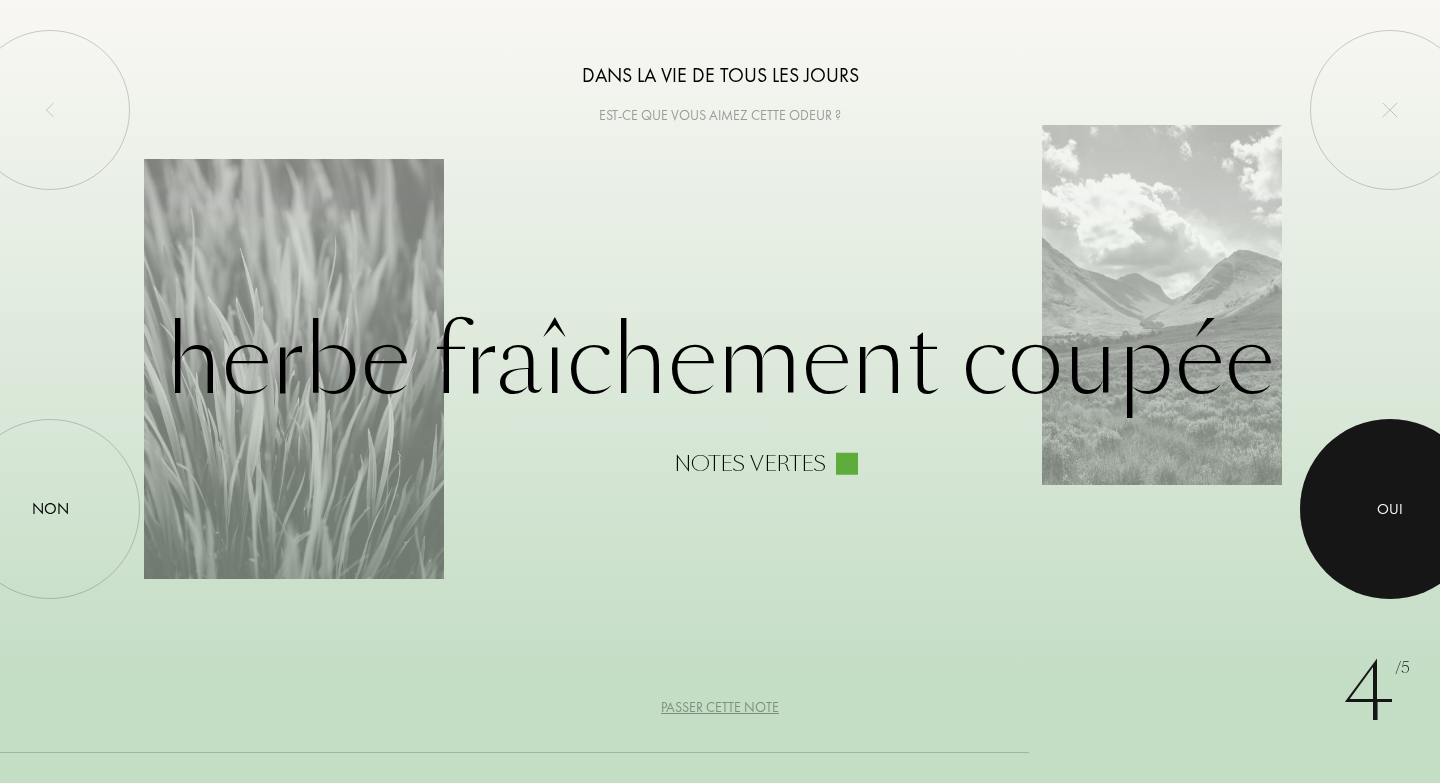click at bounding box center [1390, 509] 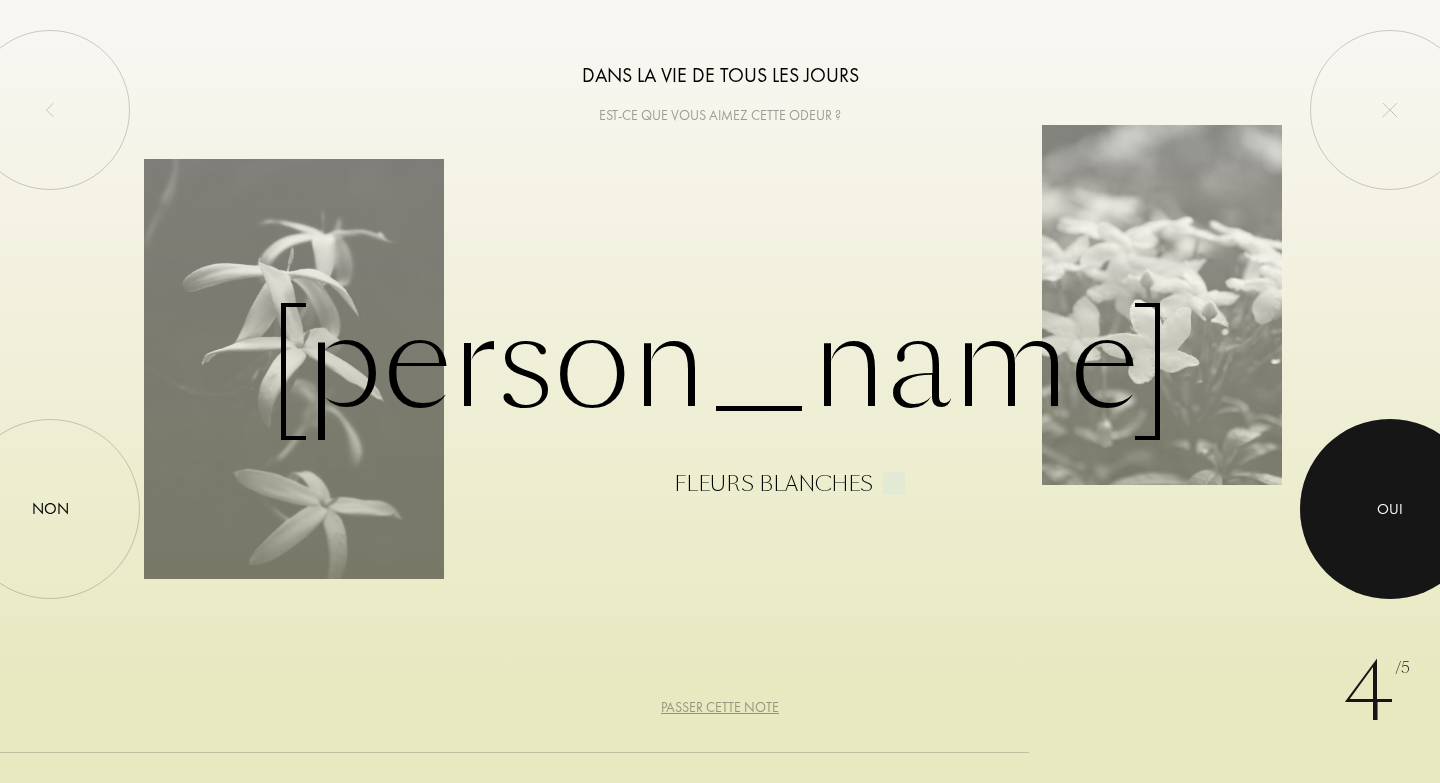 click at bounding box center [1390, 509] 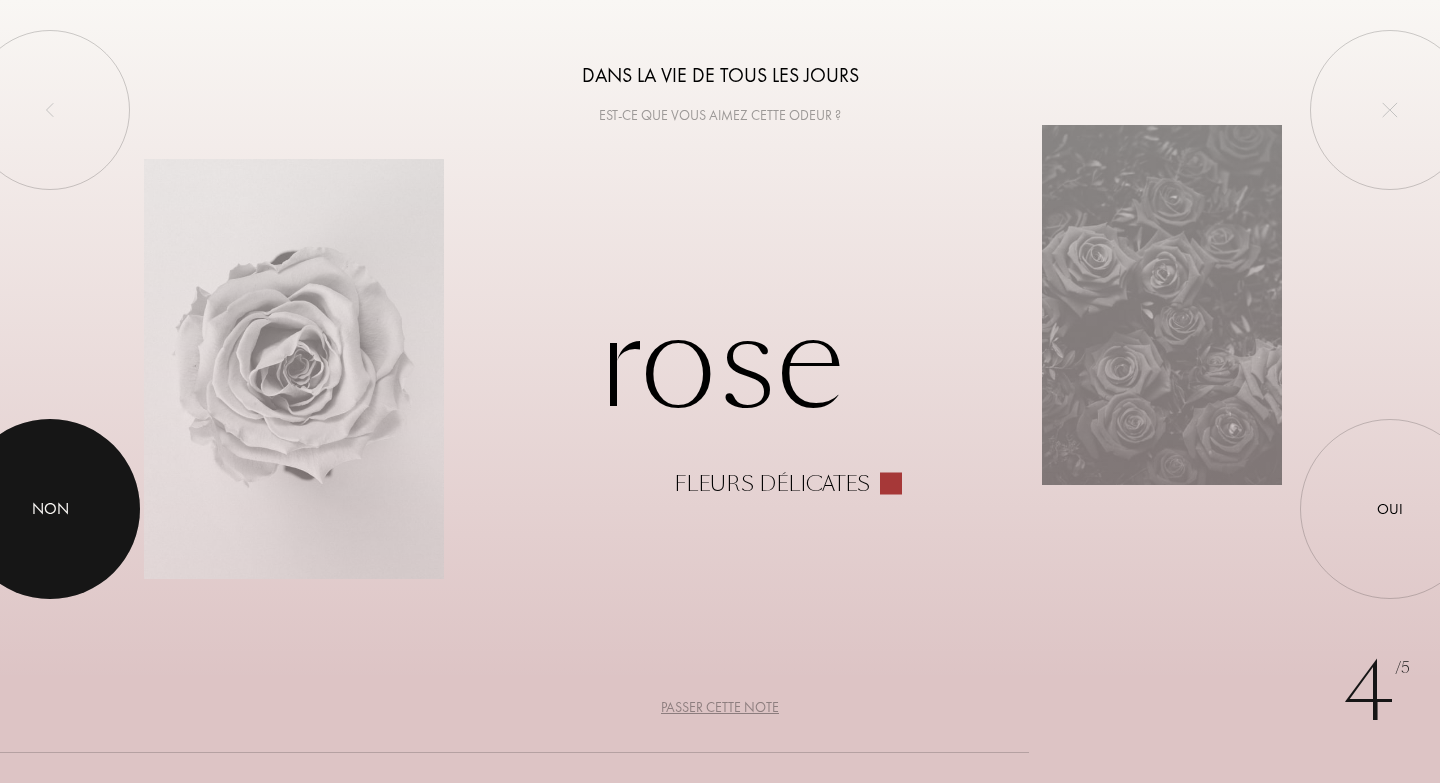click at bounding box center [50, 509] 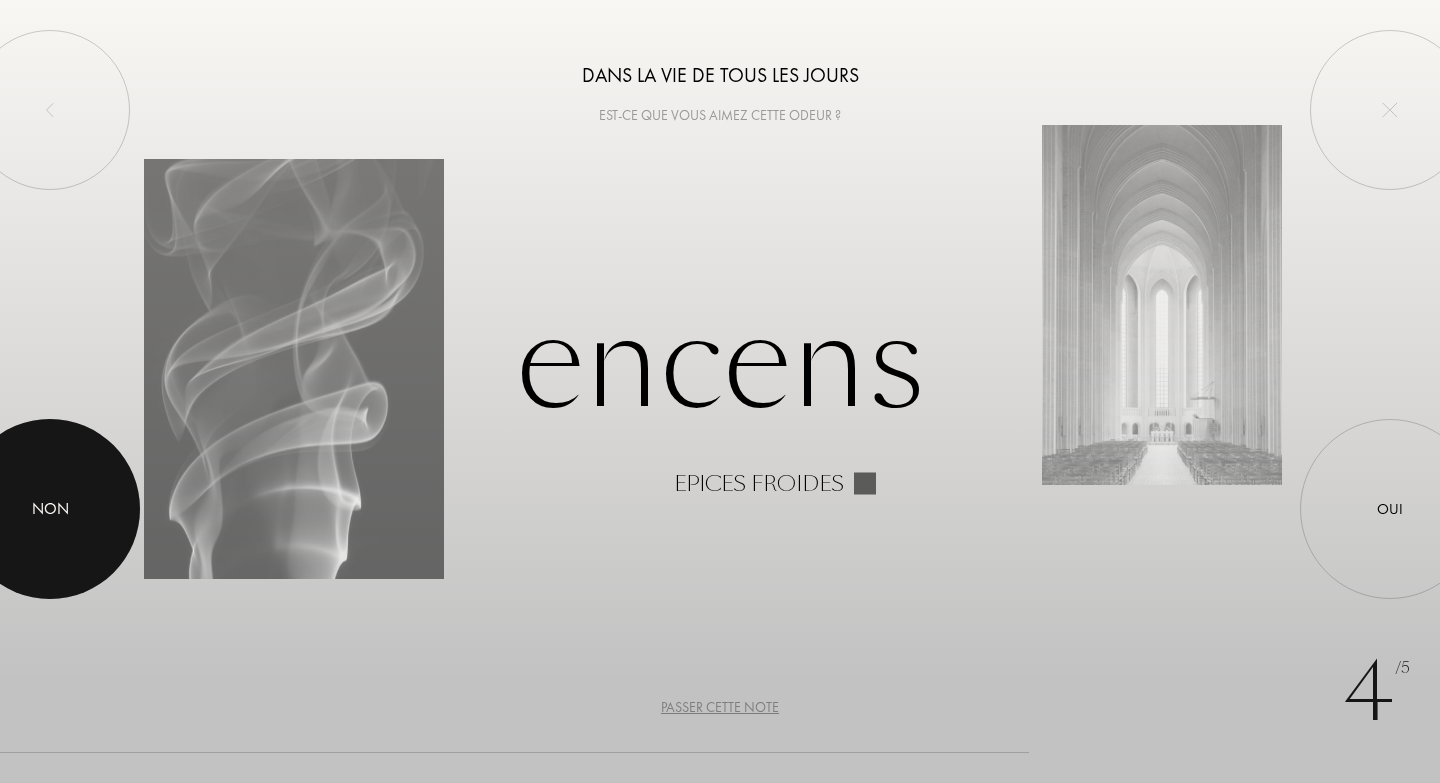 click at bounding box center [50, 509] 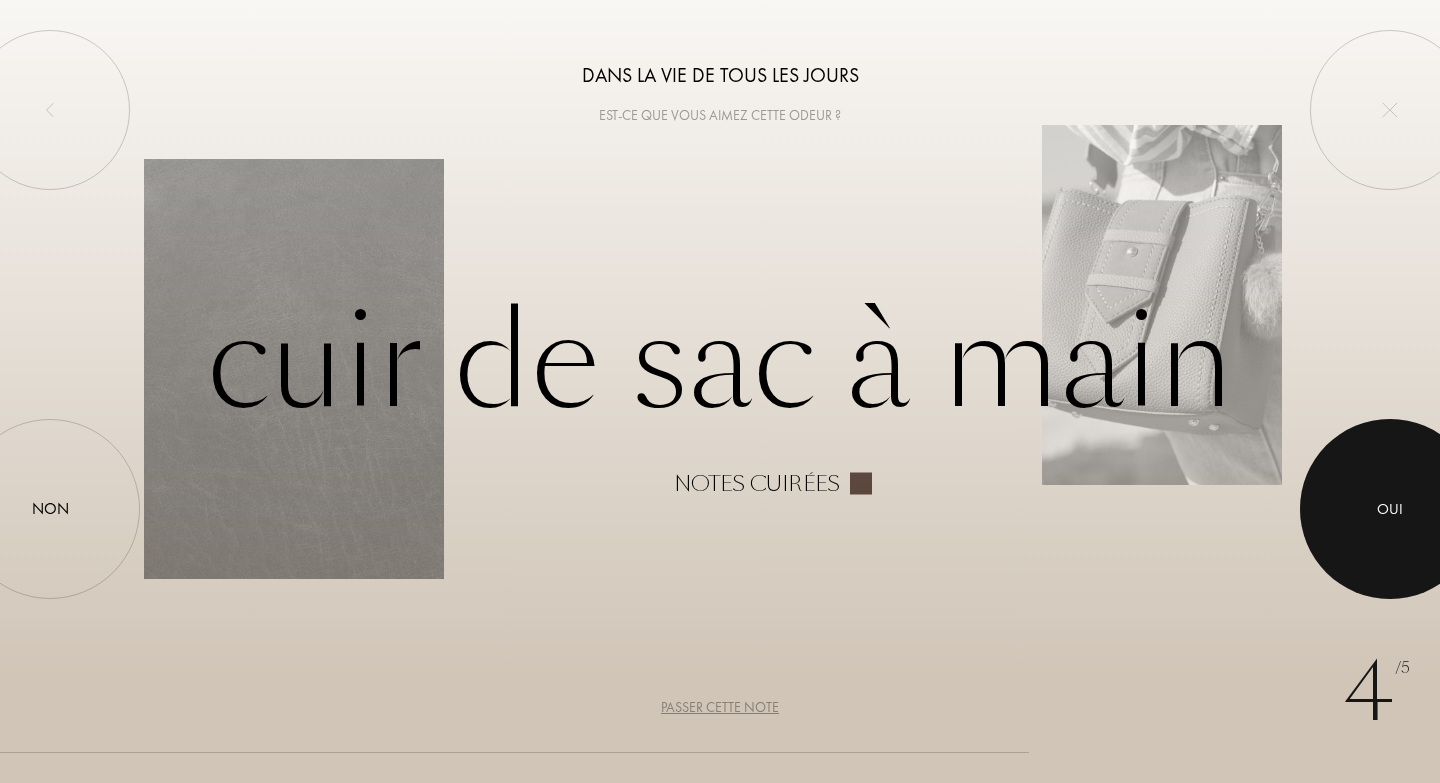 click on "Oui" at bounding box center [1390, 509] 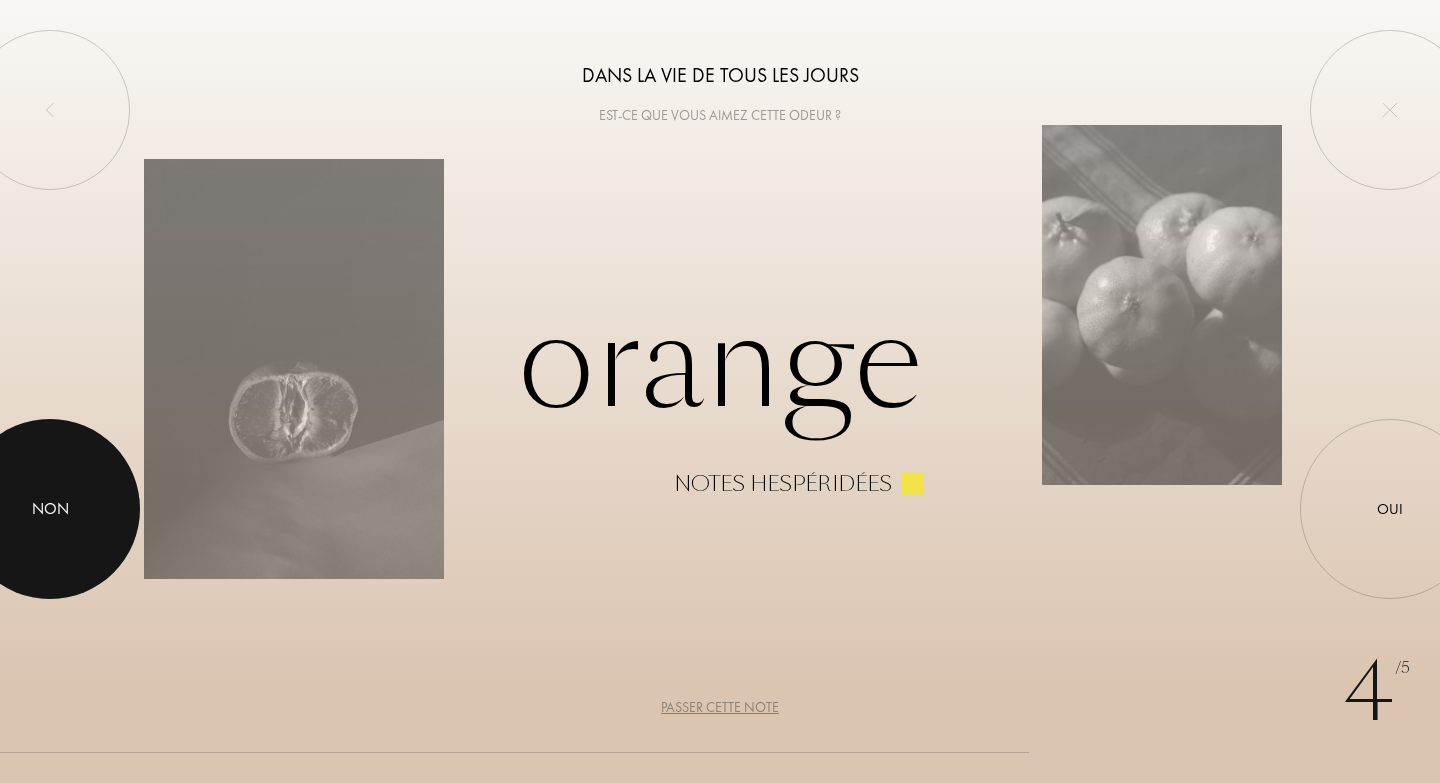 click at bounding box center (50, 509) 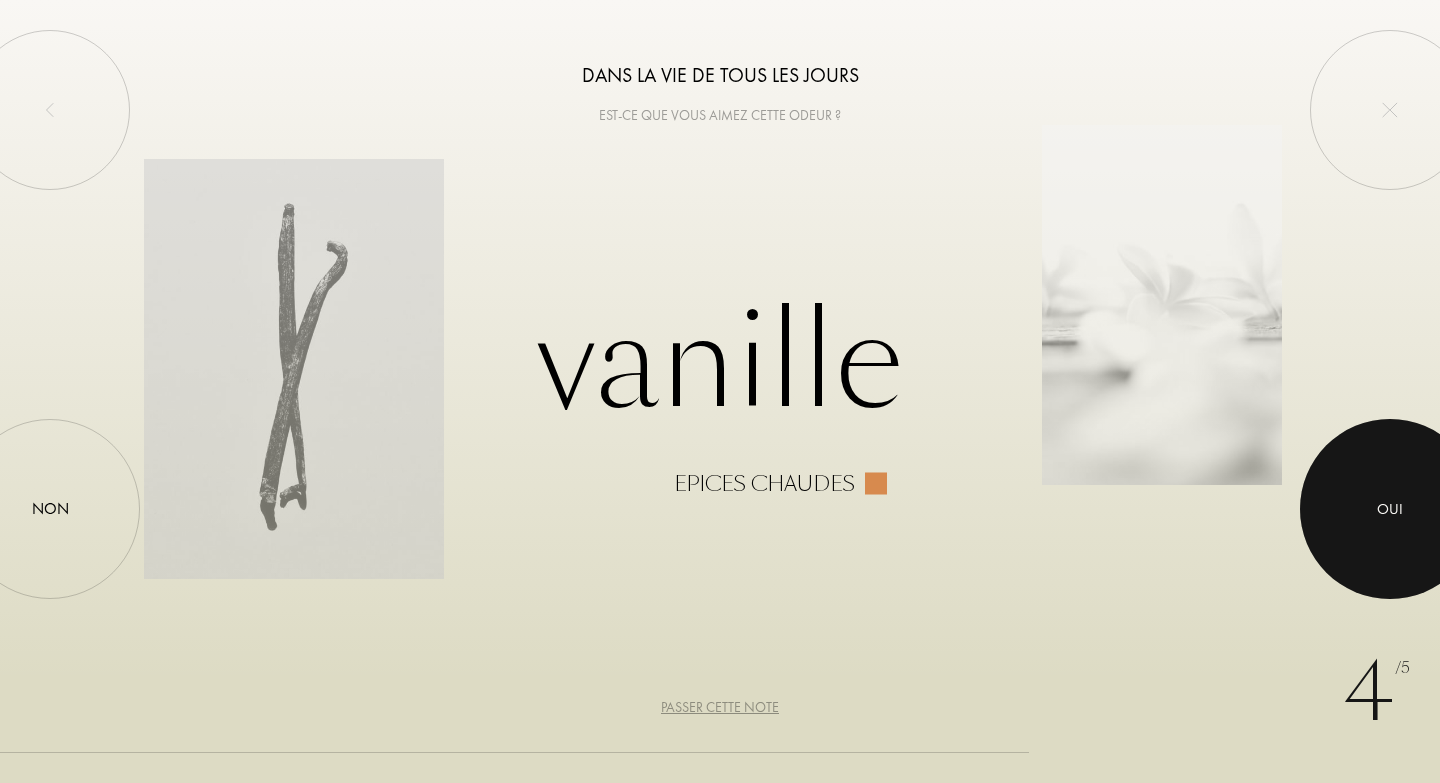 click at bounding box center [1390, 509] 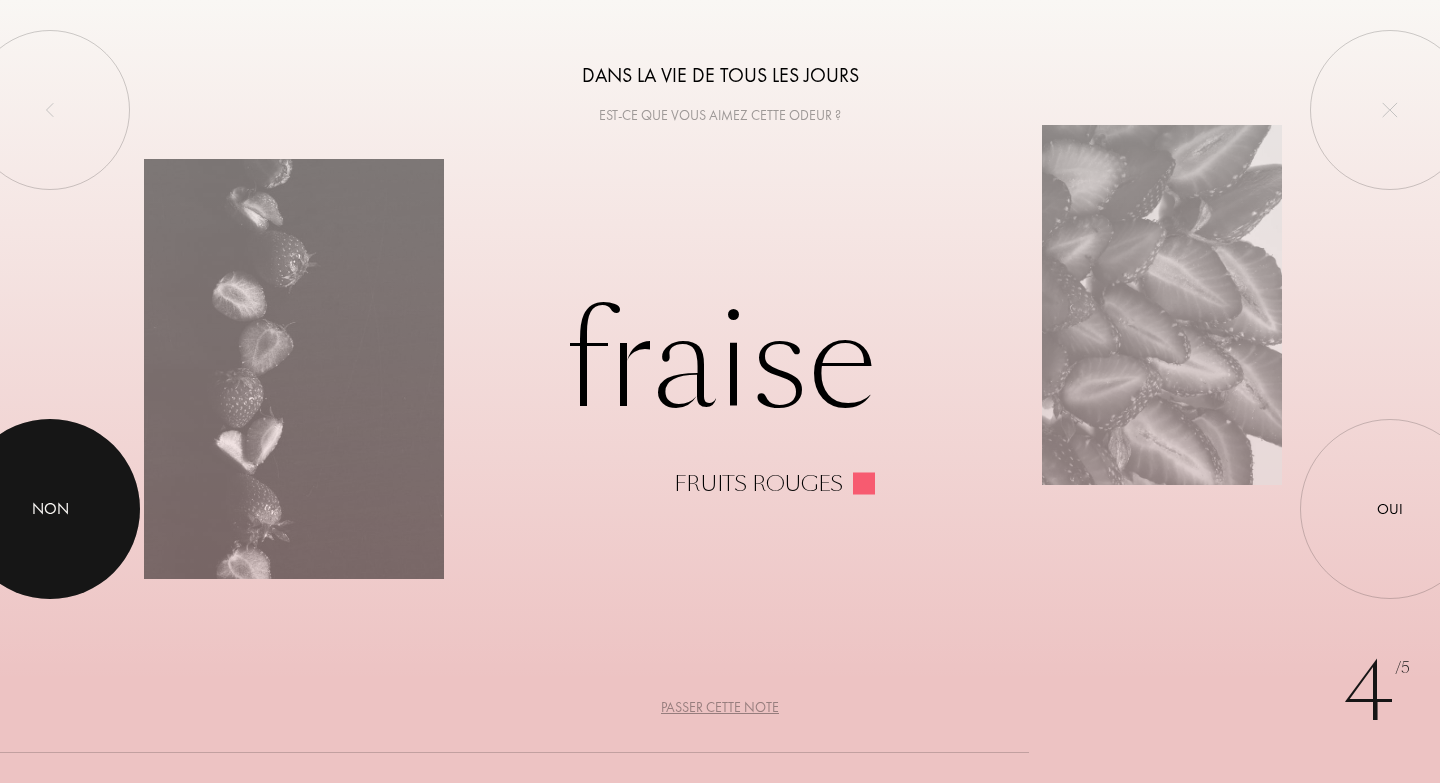 click at bounding box center [50, 509] 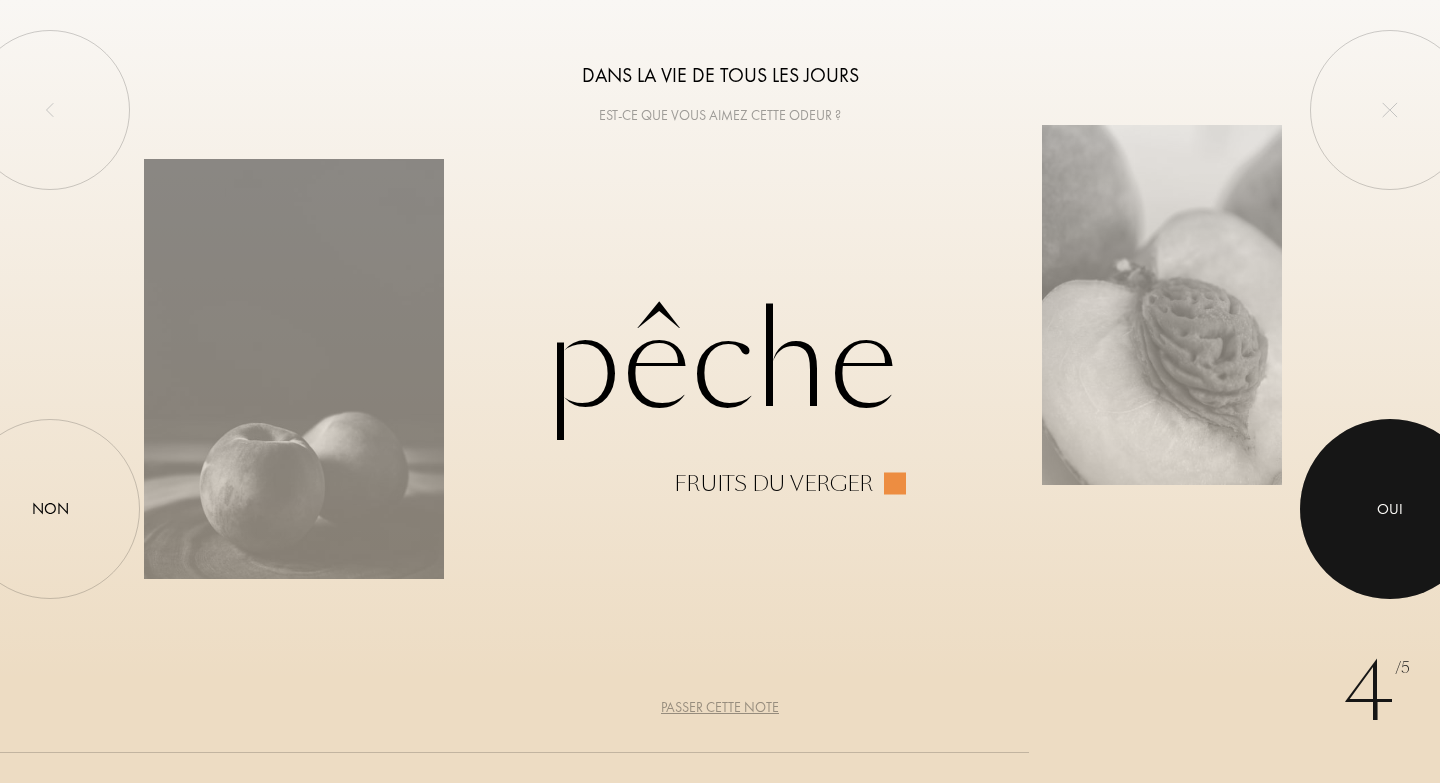 click at bounding box center (1390, 509) 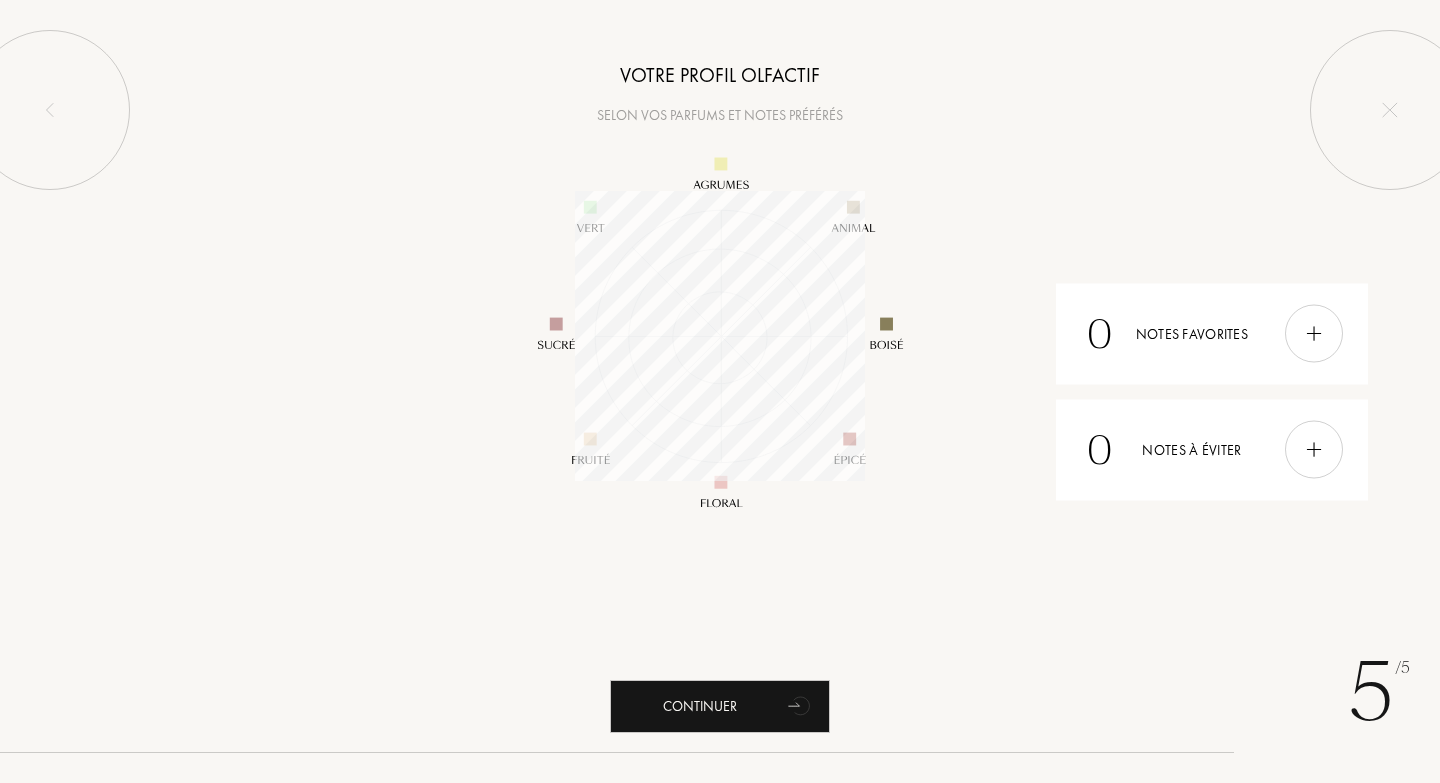 scroll, scrollTop: 999710, scrollLeft: 999710, axis: both 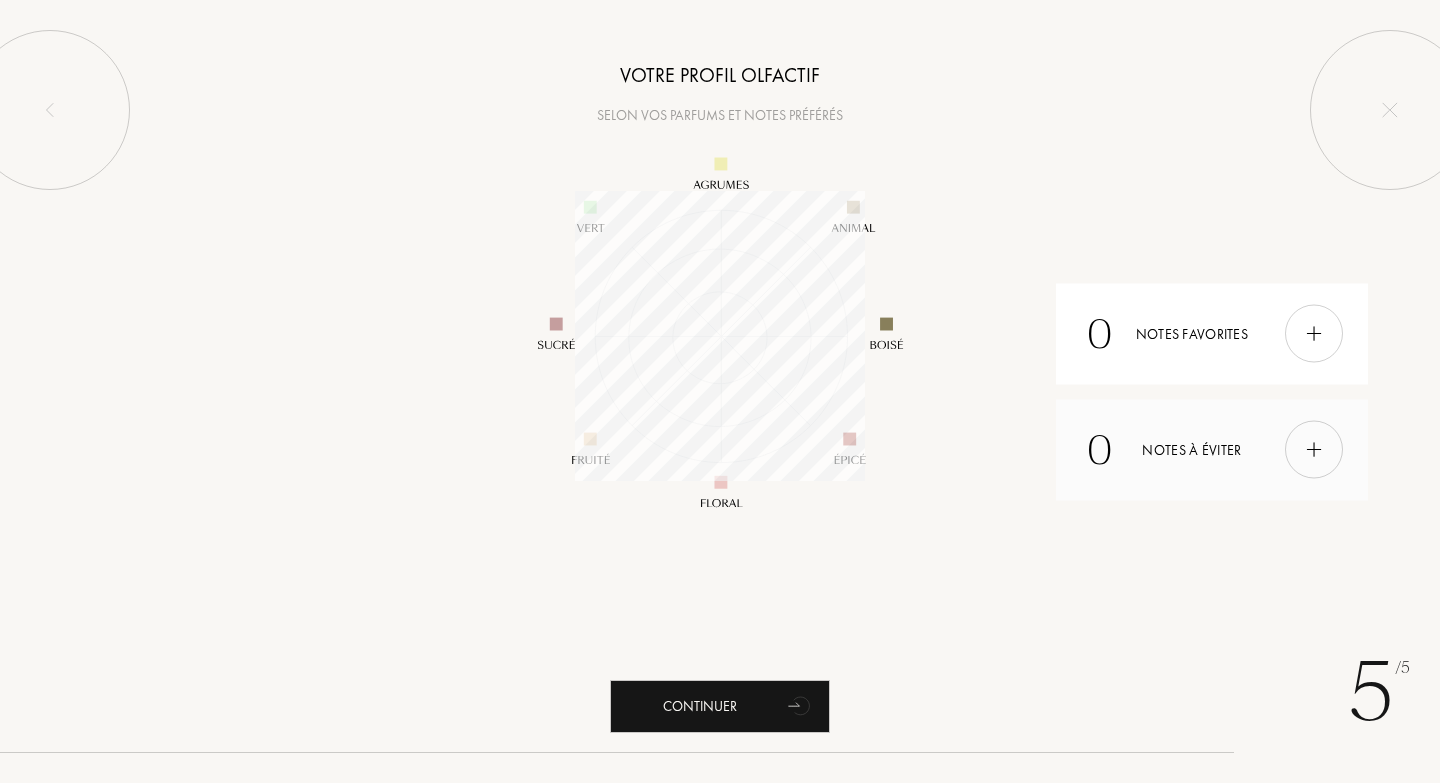 click at bounding box center [1314, 450] 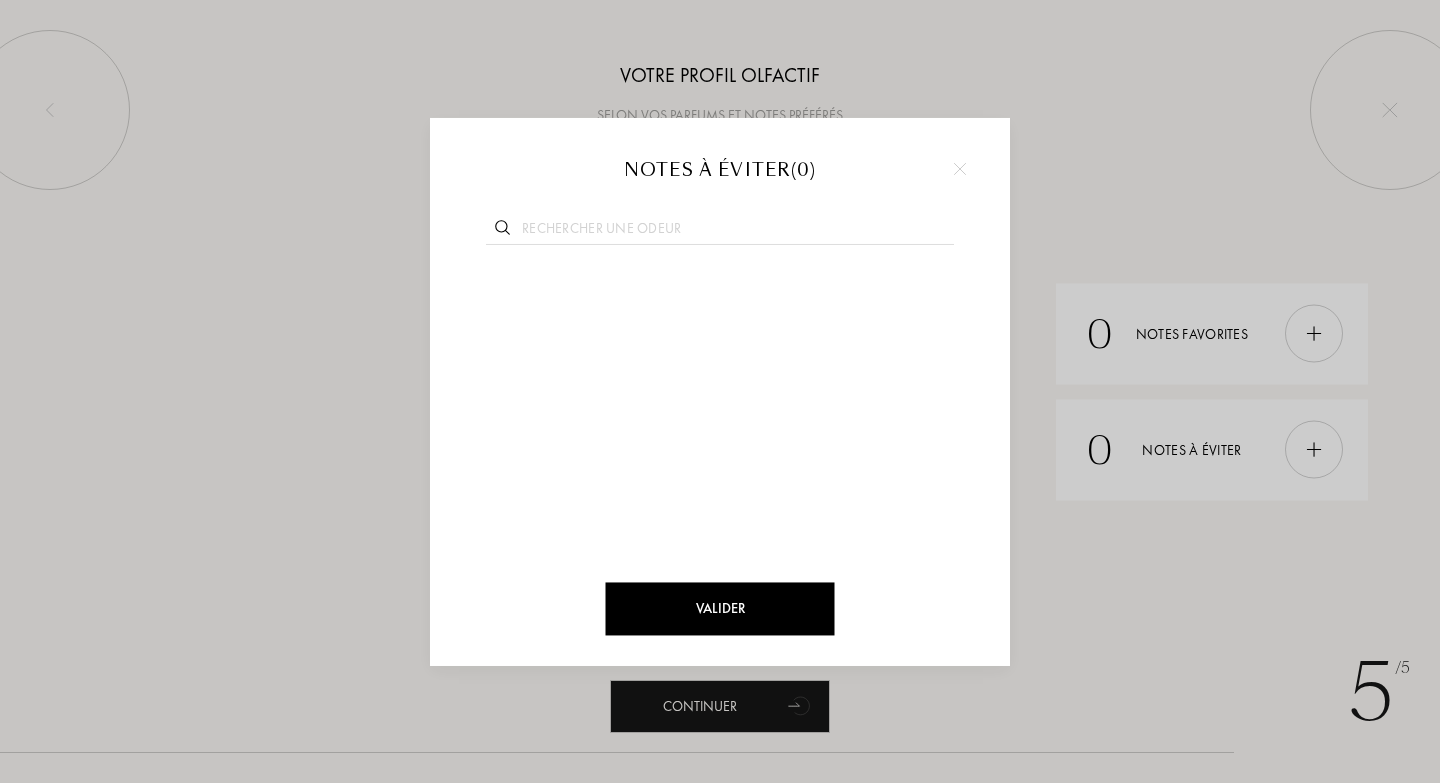 click at bounding box center [720, 231] 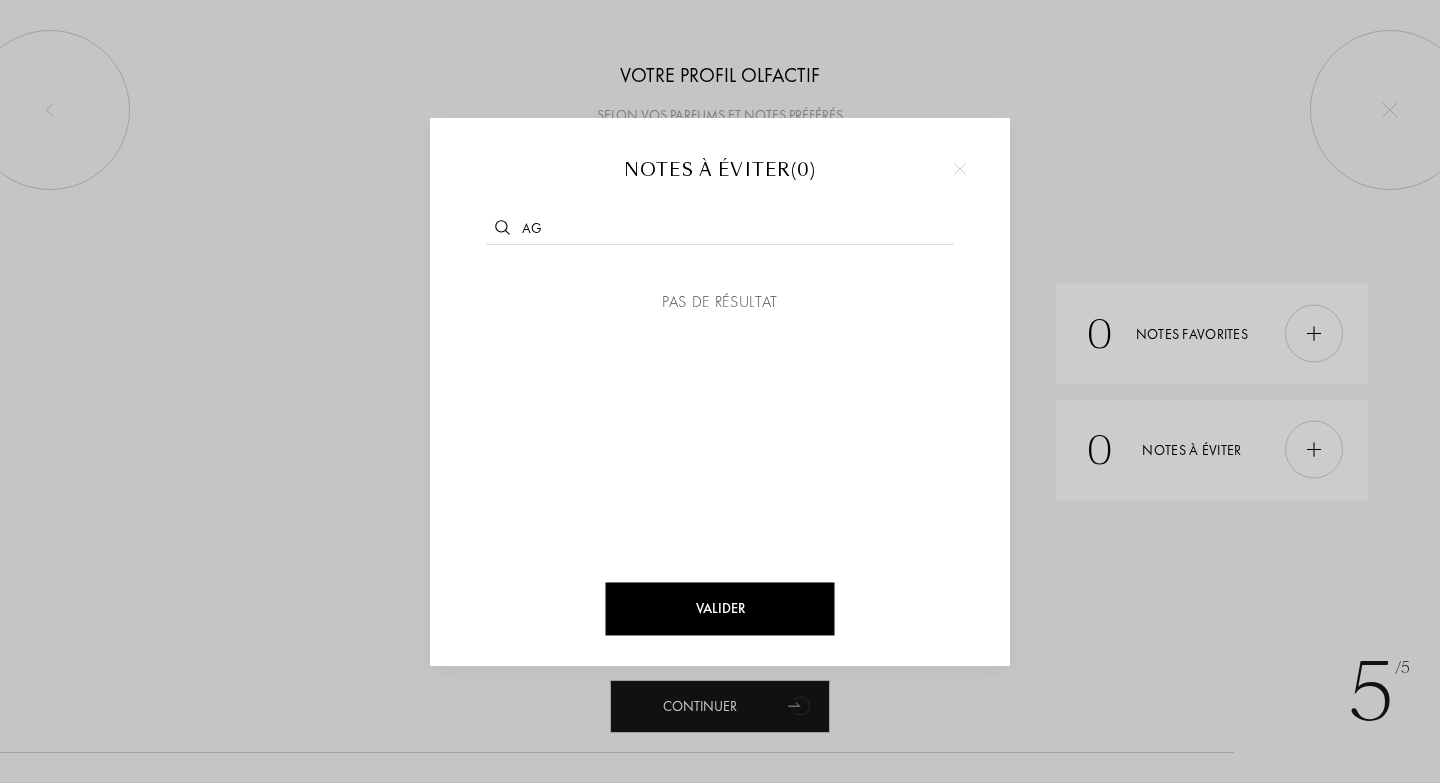 type on "a" 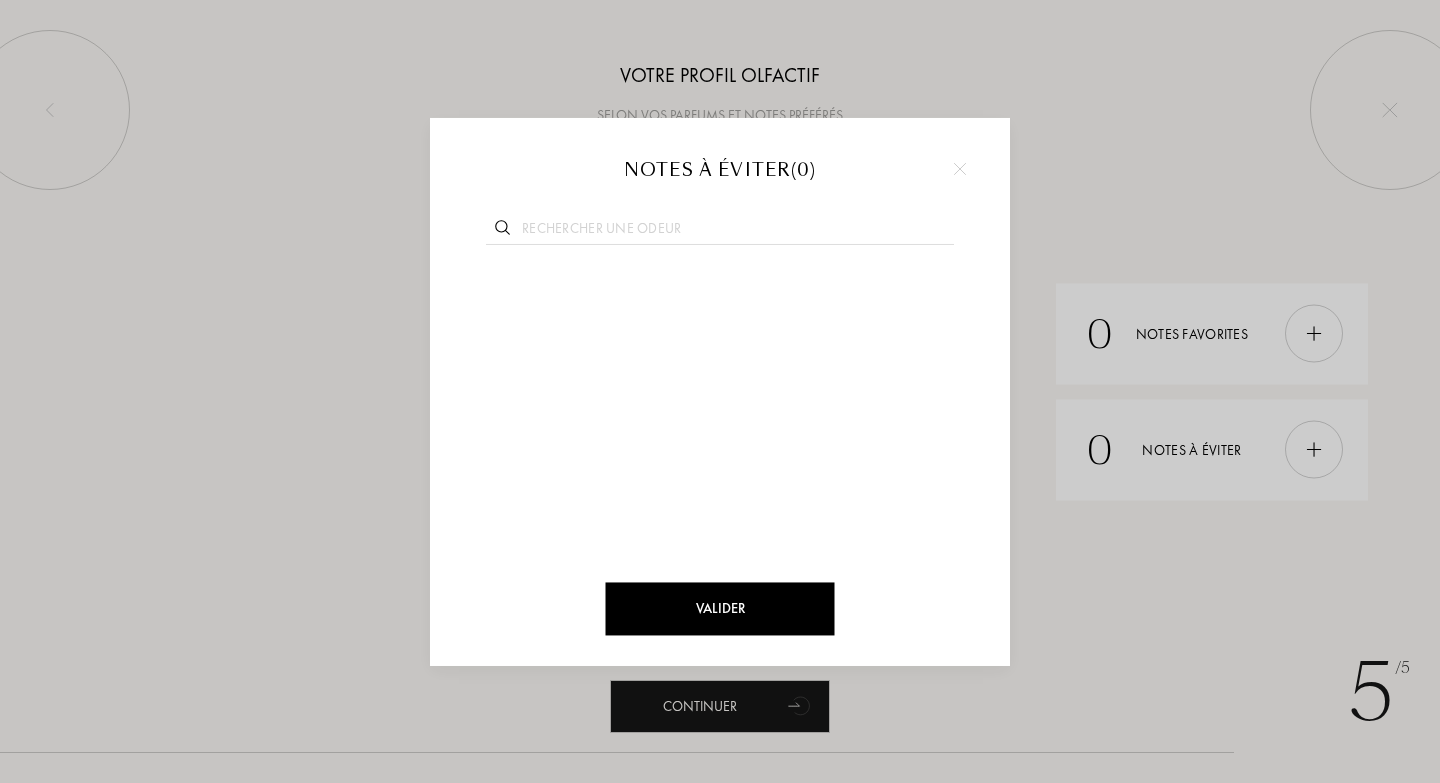 type on "a" 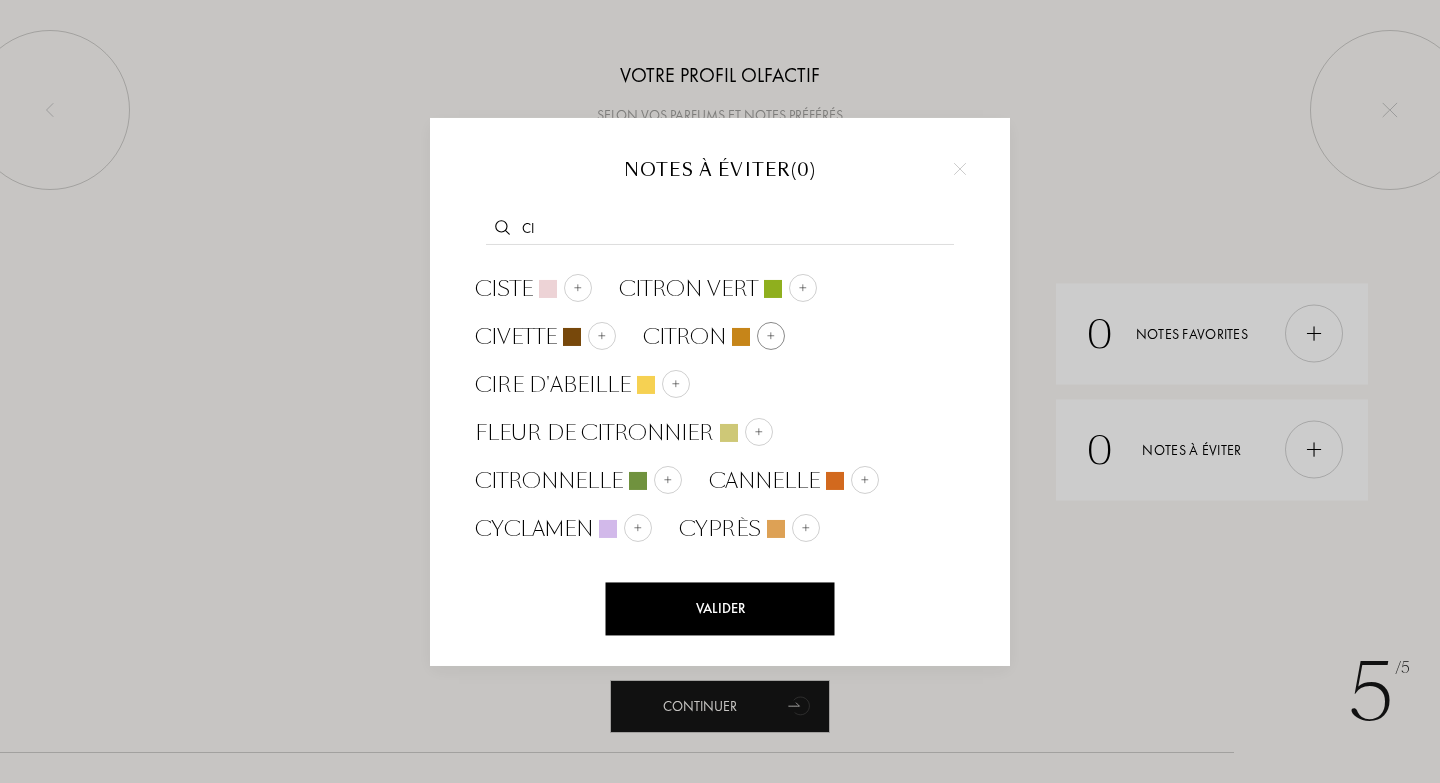 type on "ci" 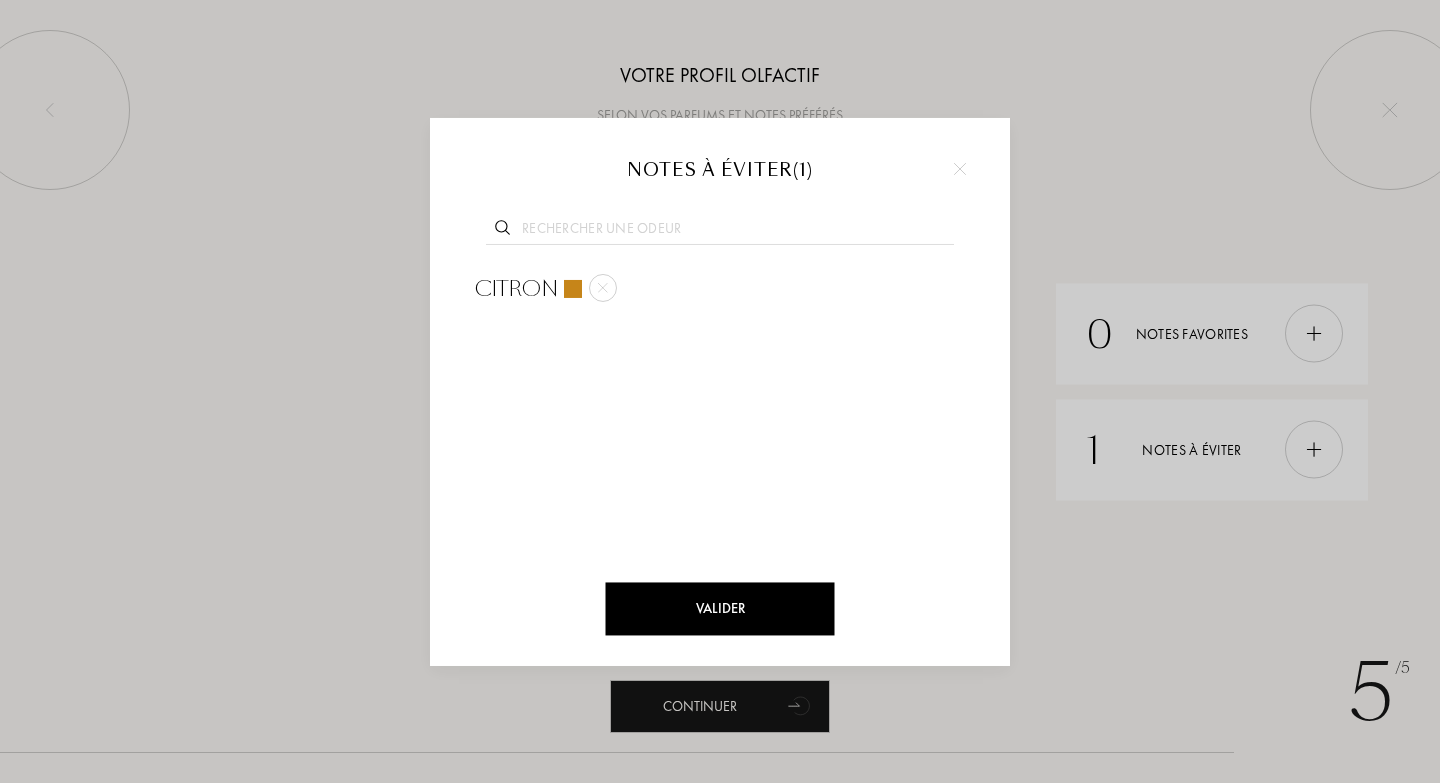 click at bounding box center [720, 231] 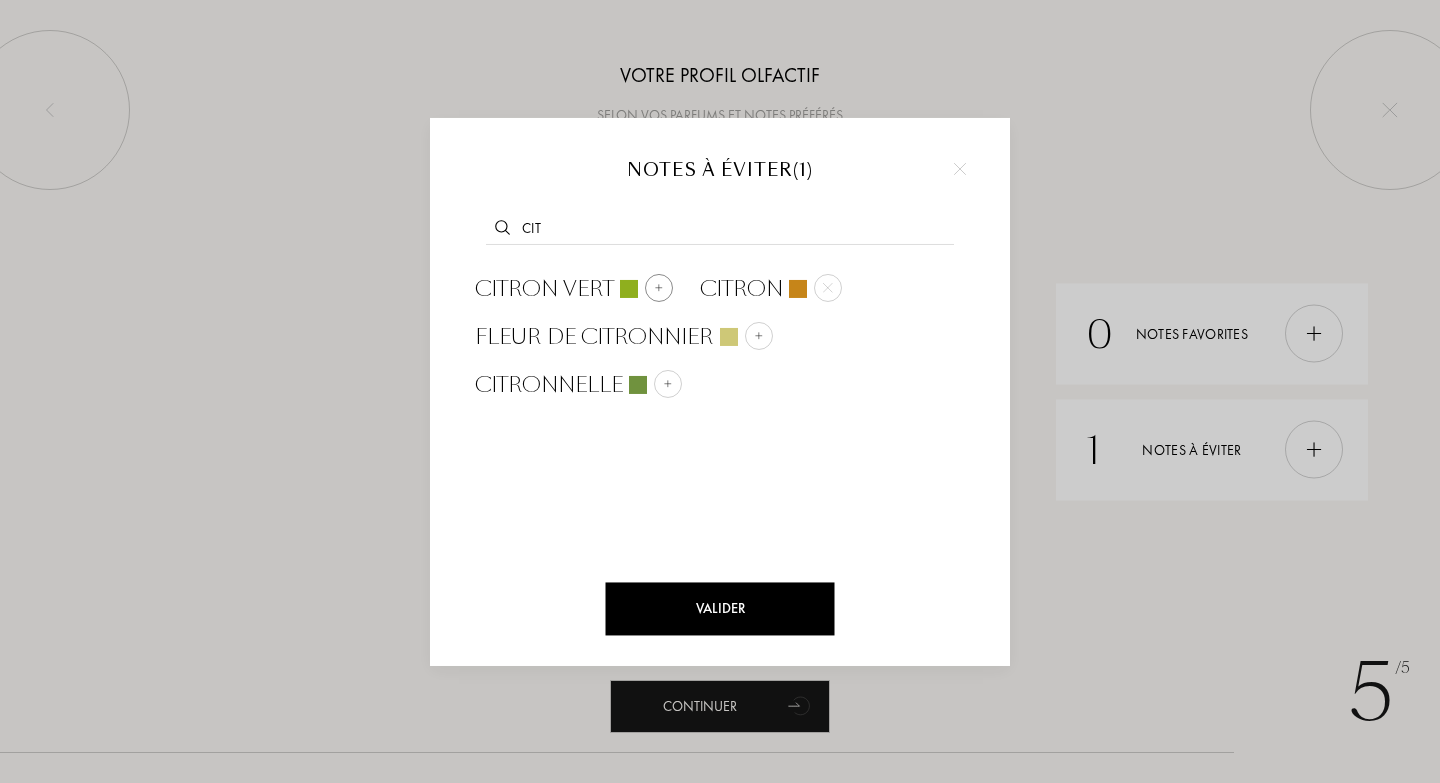 type on "cit" 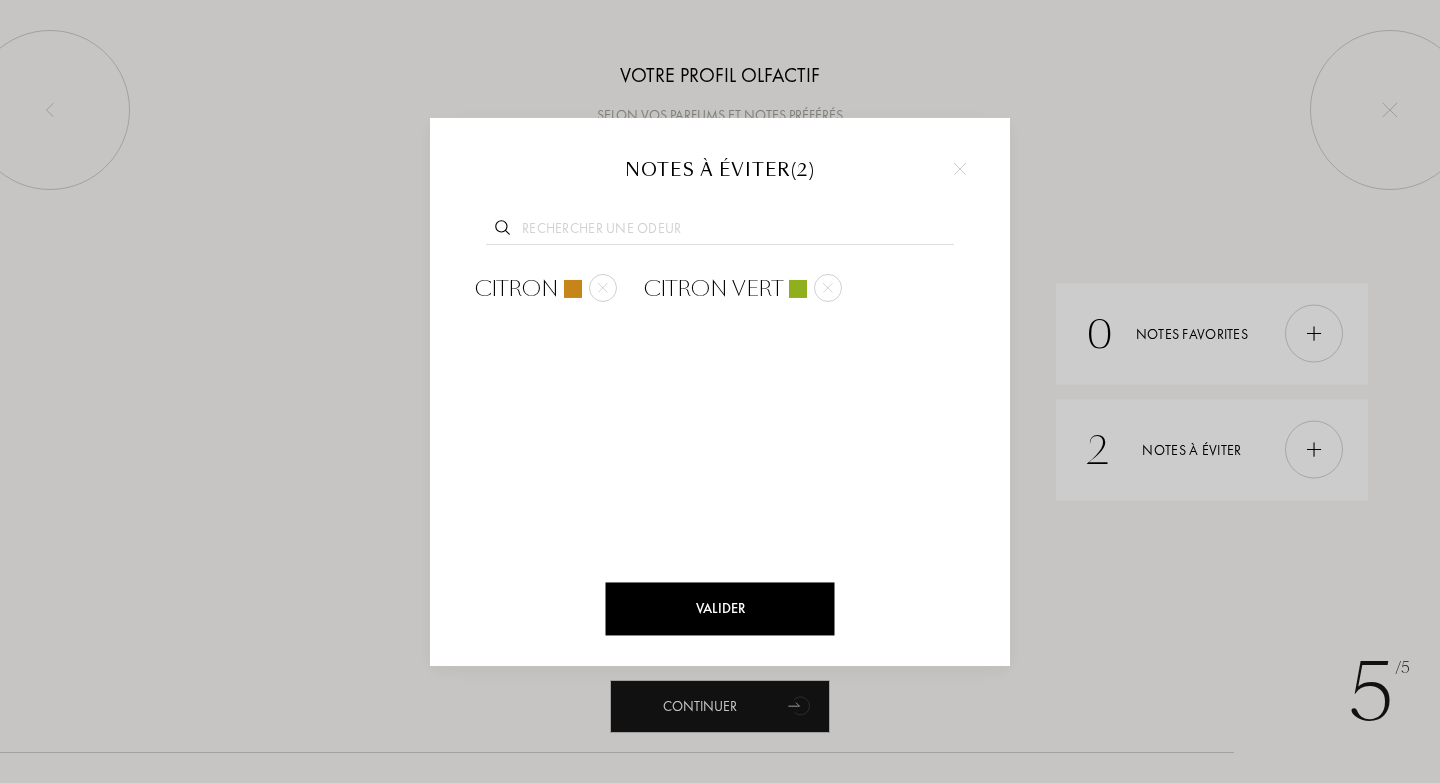 click at bounding box center (720, 231) 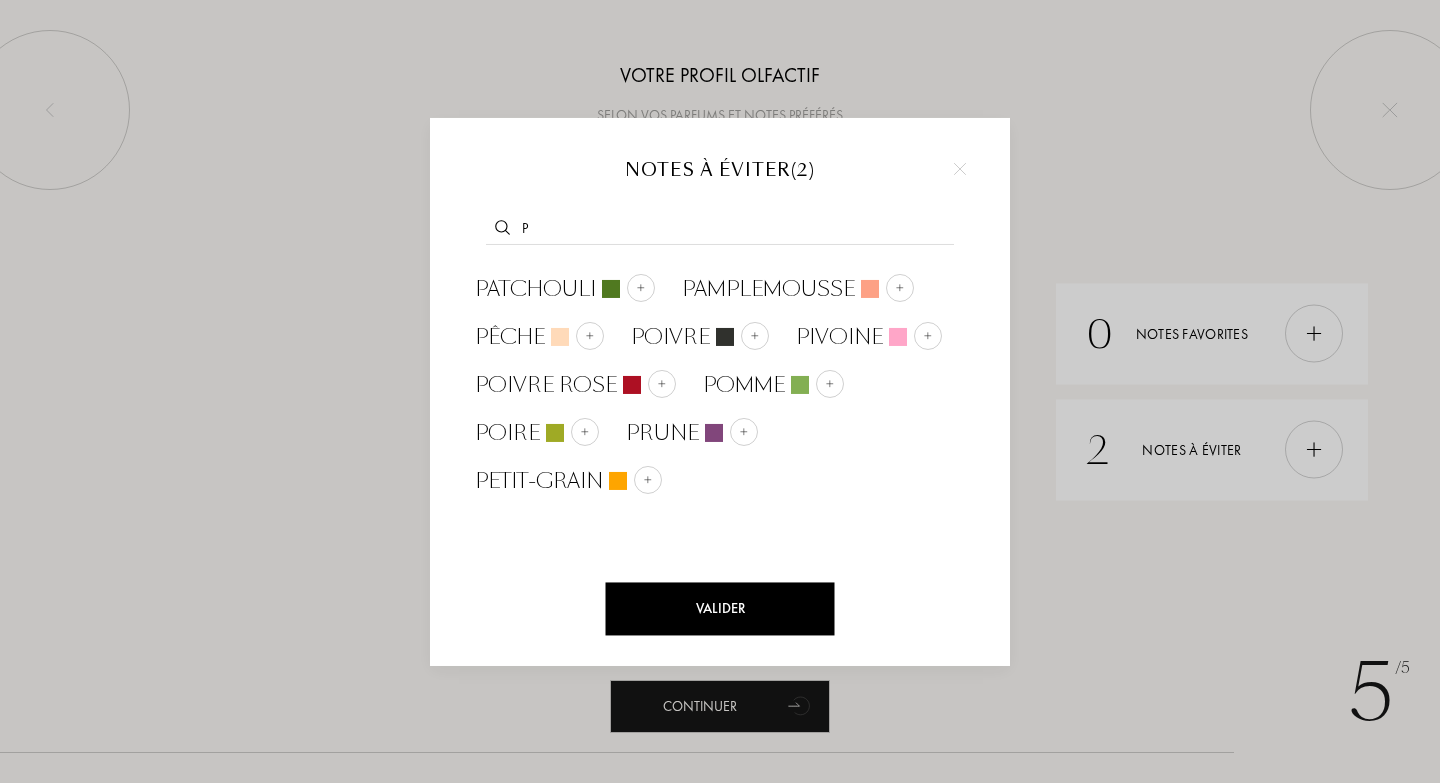 type 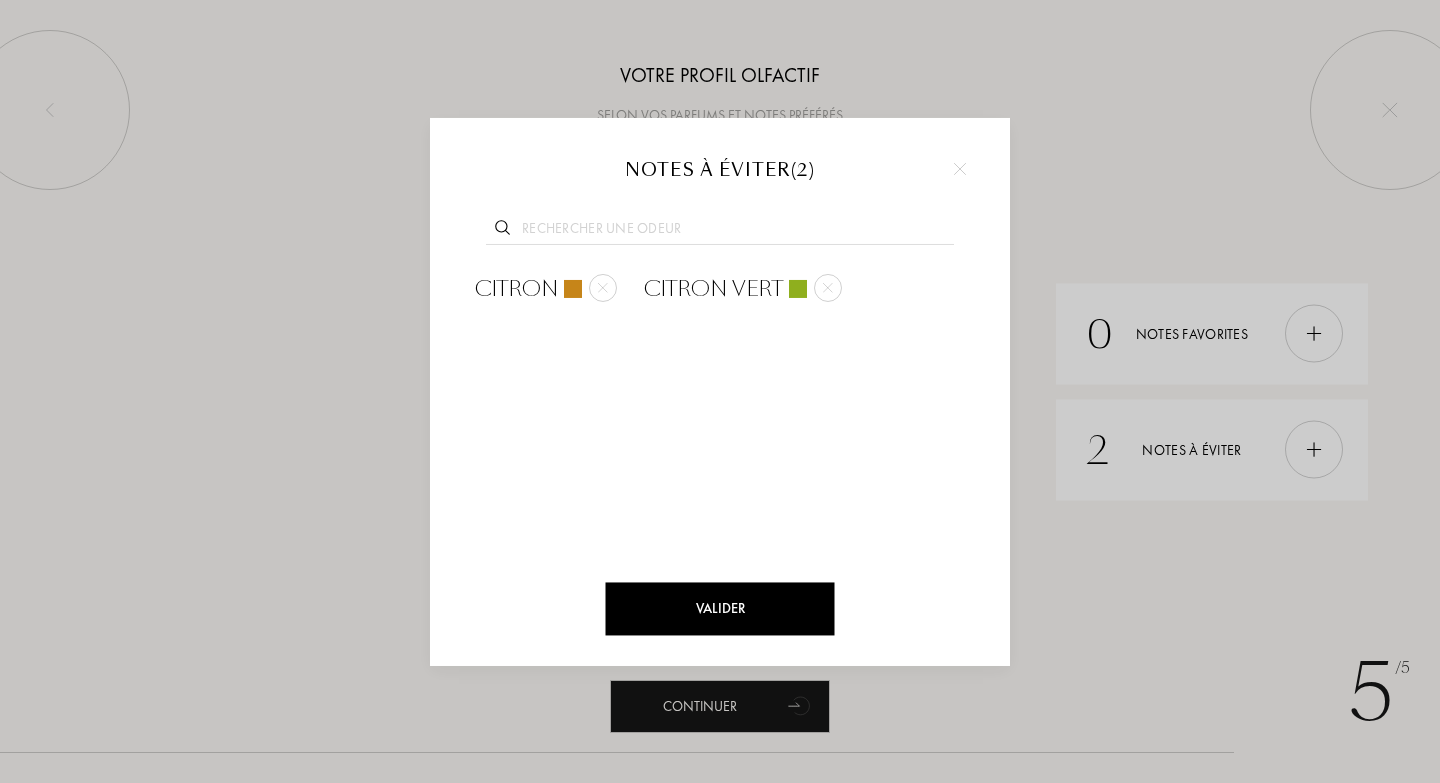 click on "Valider" at bounding box center [720, 608] 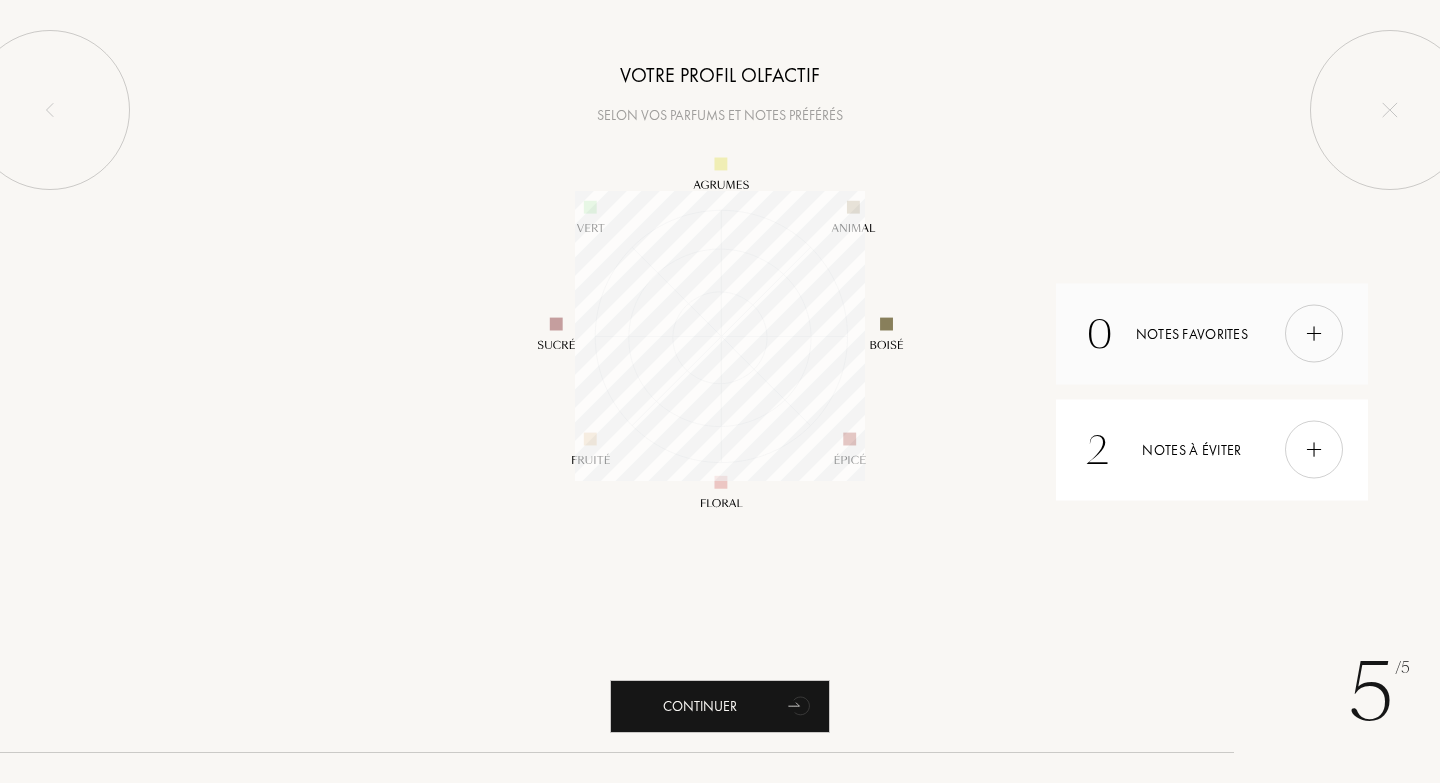 click at bounding box center (1314, 334) 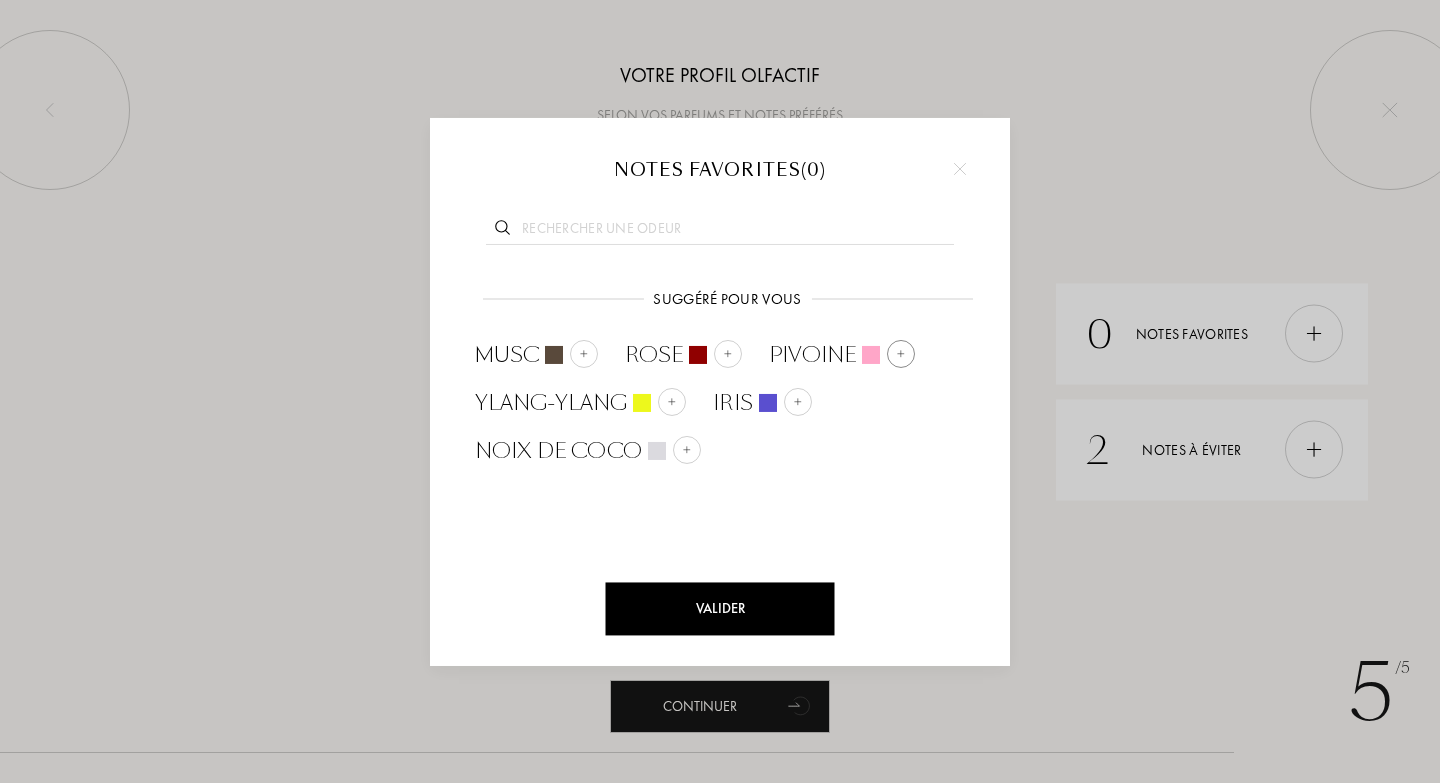 click at bounding box center [901, 353] 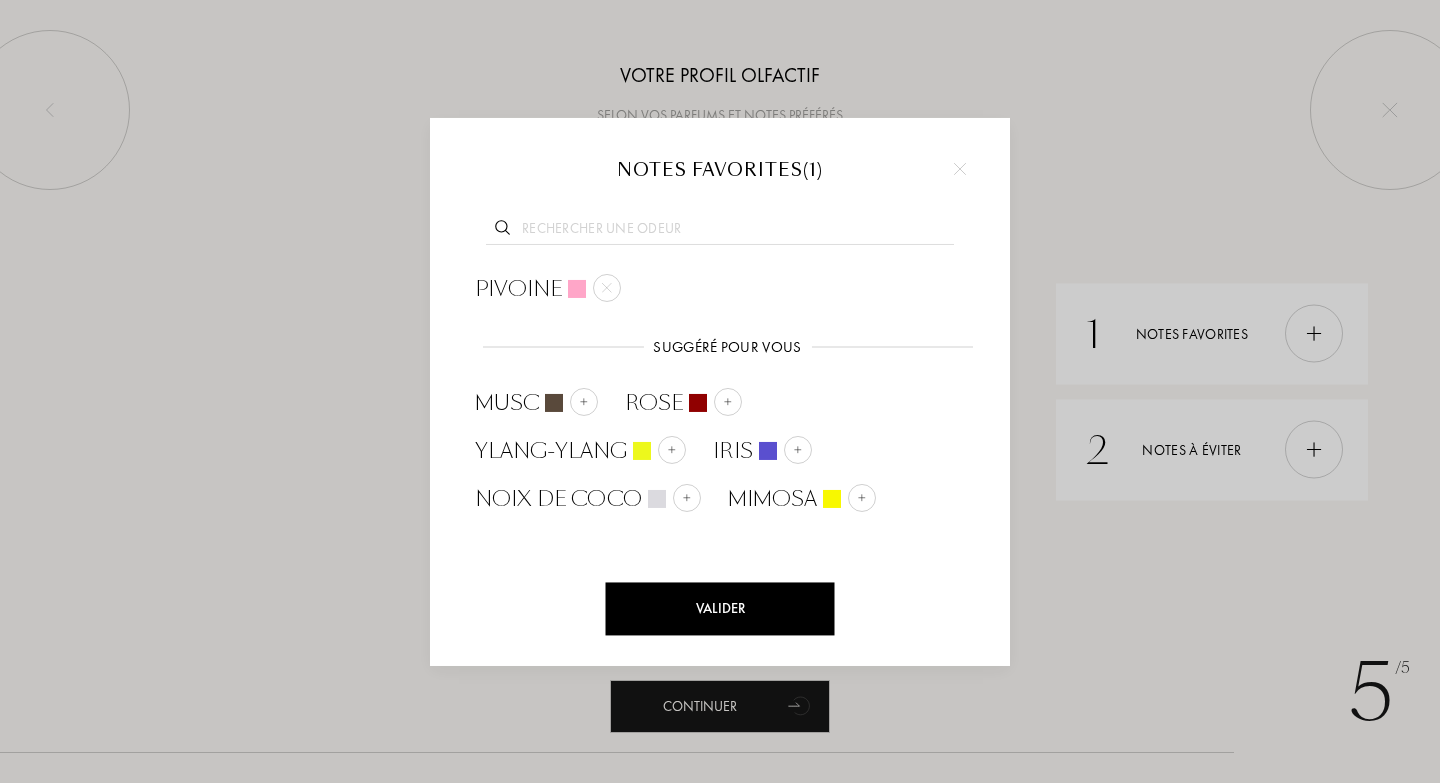 click at bounding box center [720, 231] 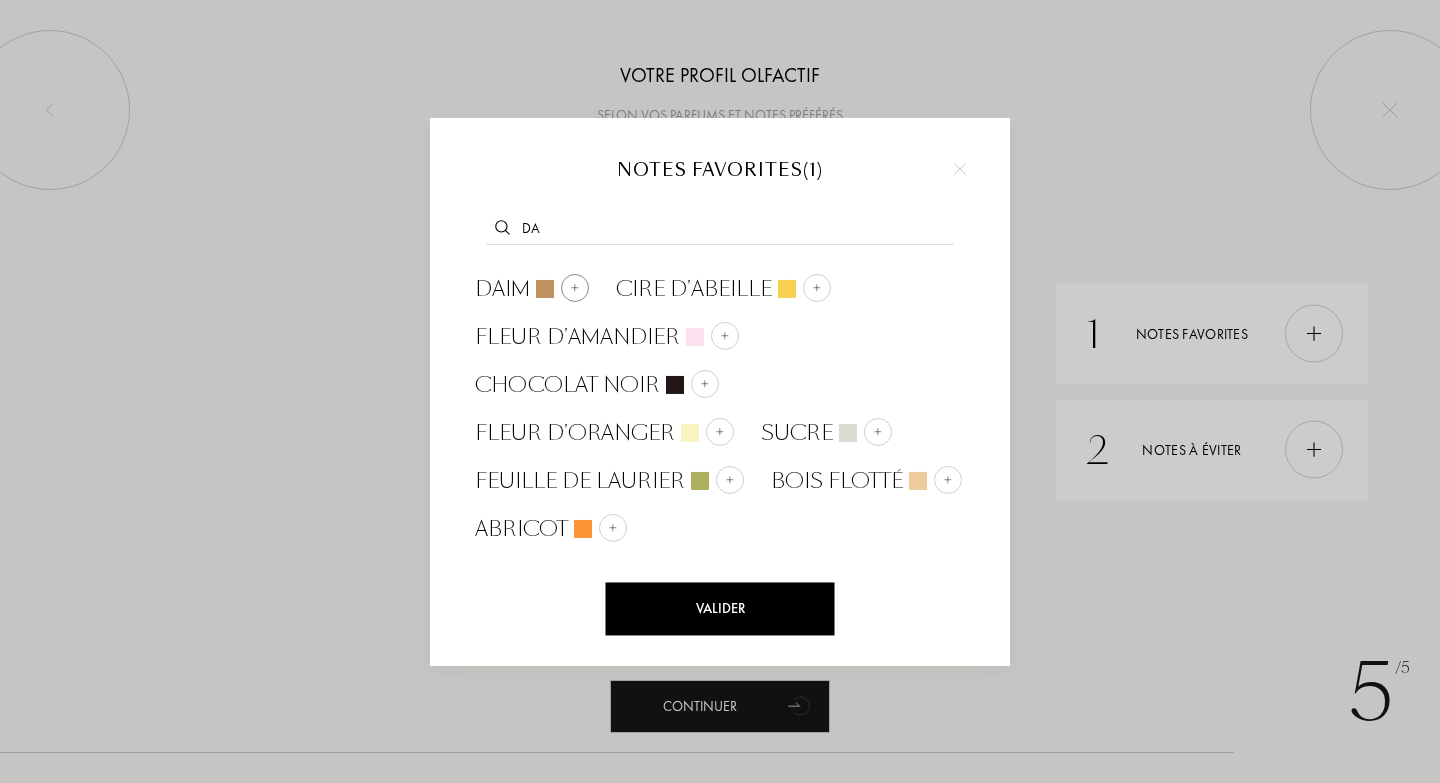type on "da" 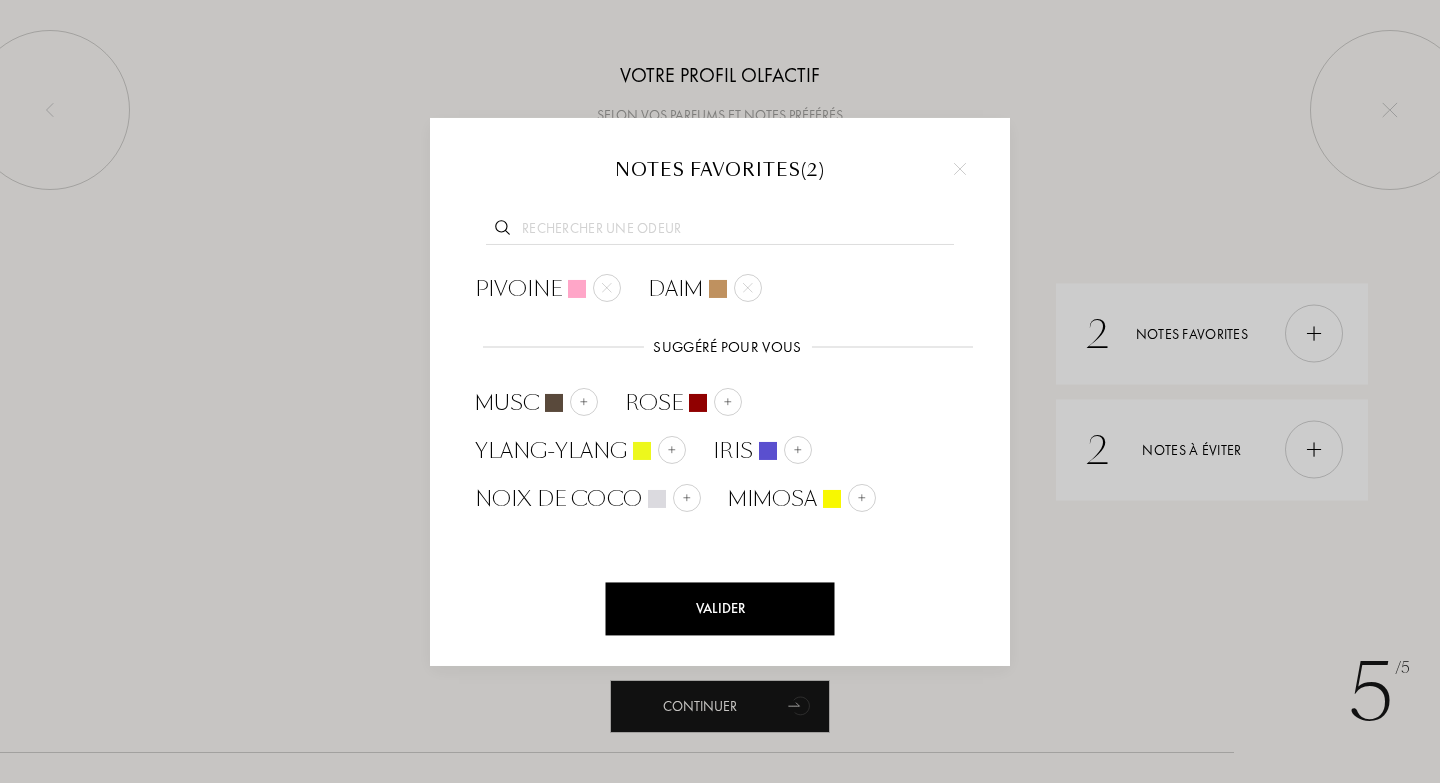 click at bounding box center [720, 231] 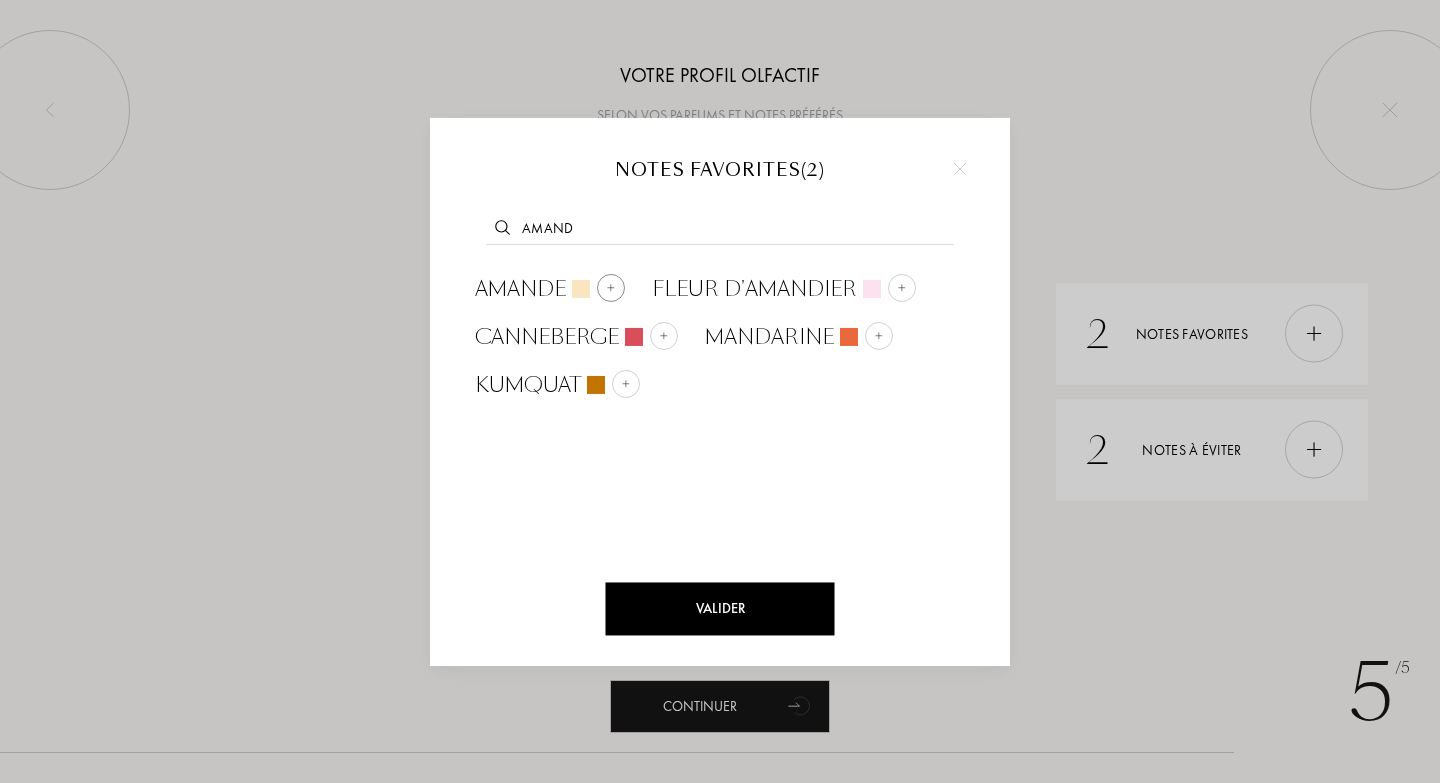 type on "amand" 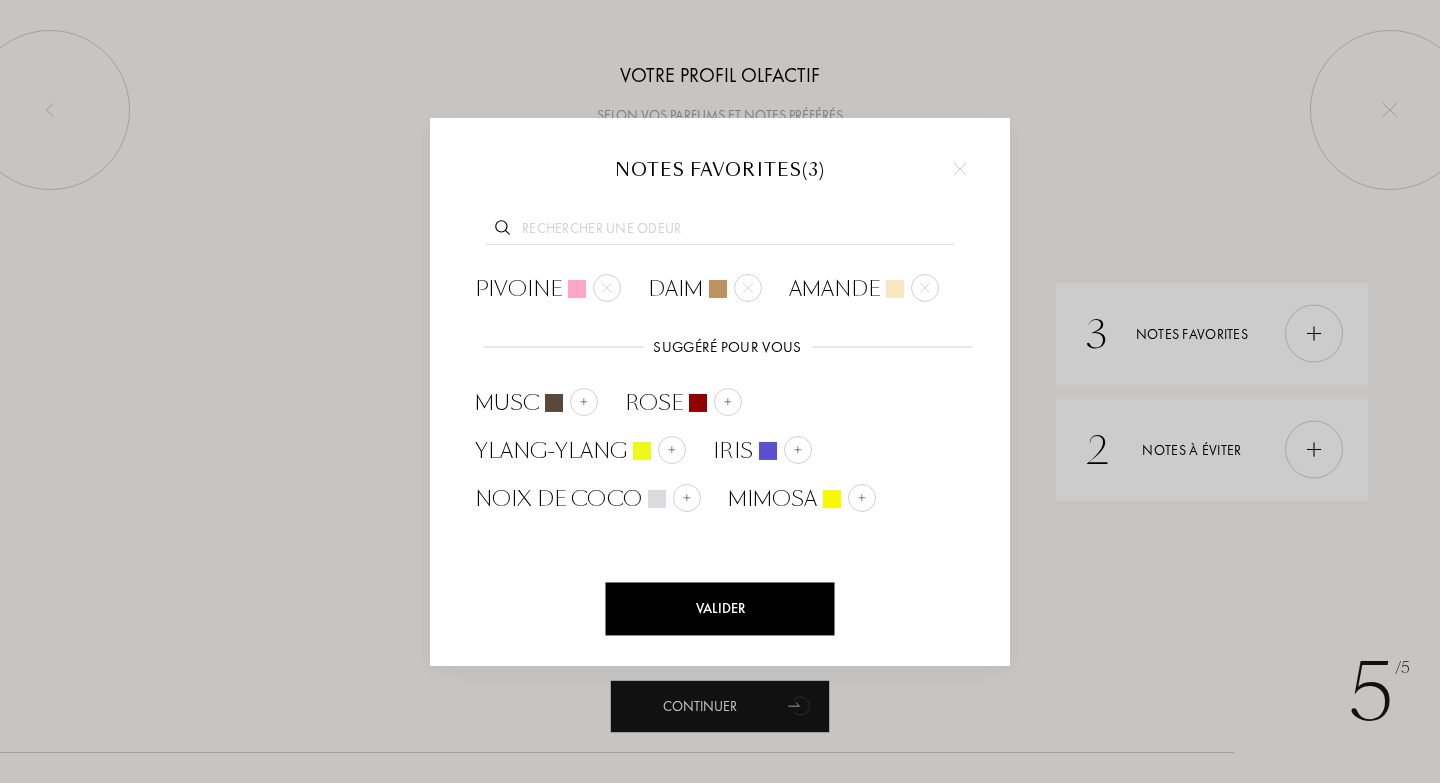 click on "Valider" at bounding box center [720, 608] 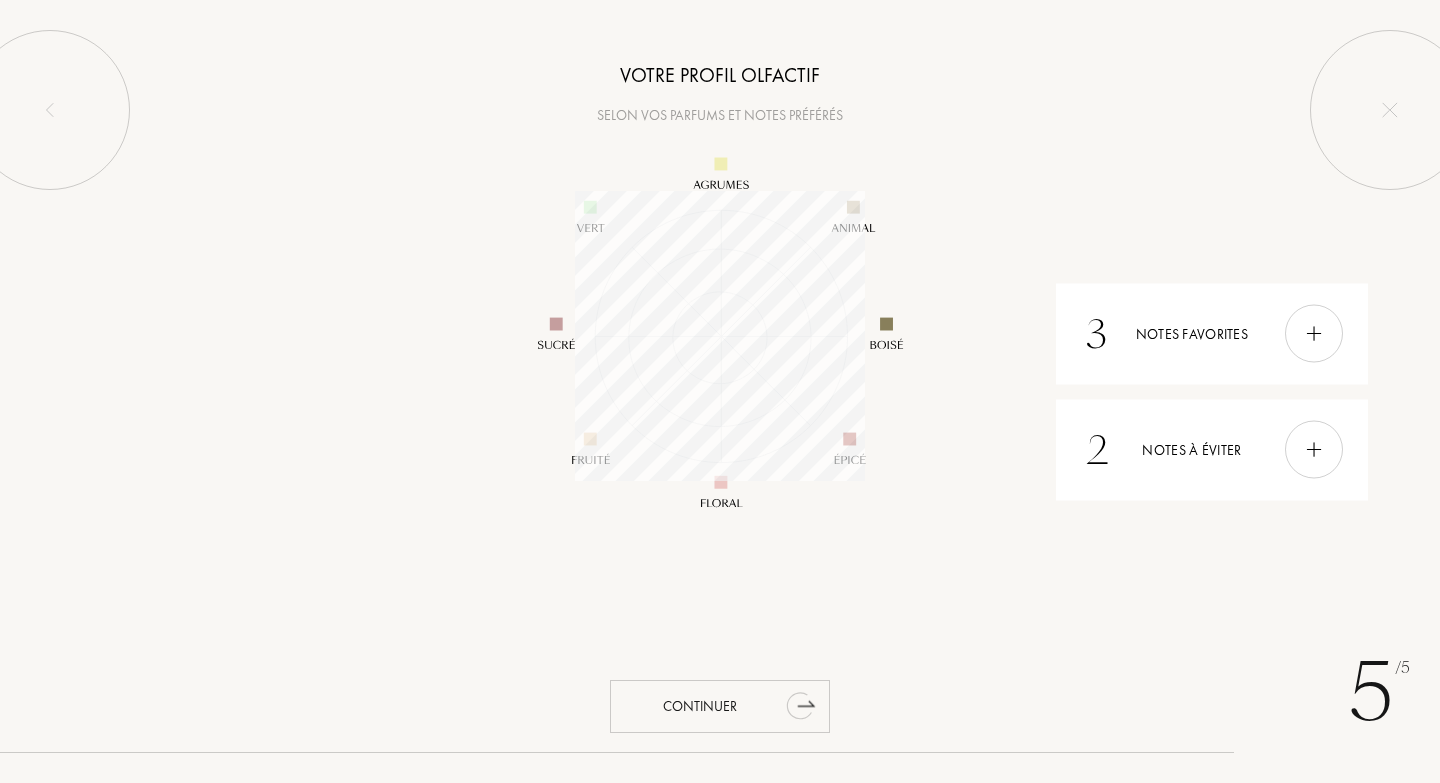 click on "Continuer" at bounding box center [720, 706] 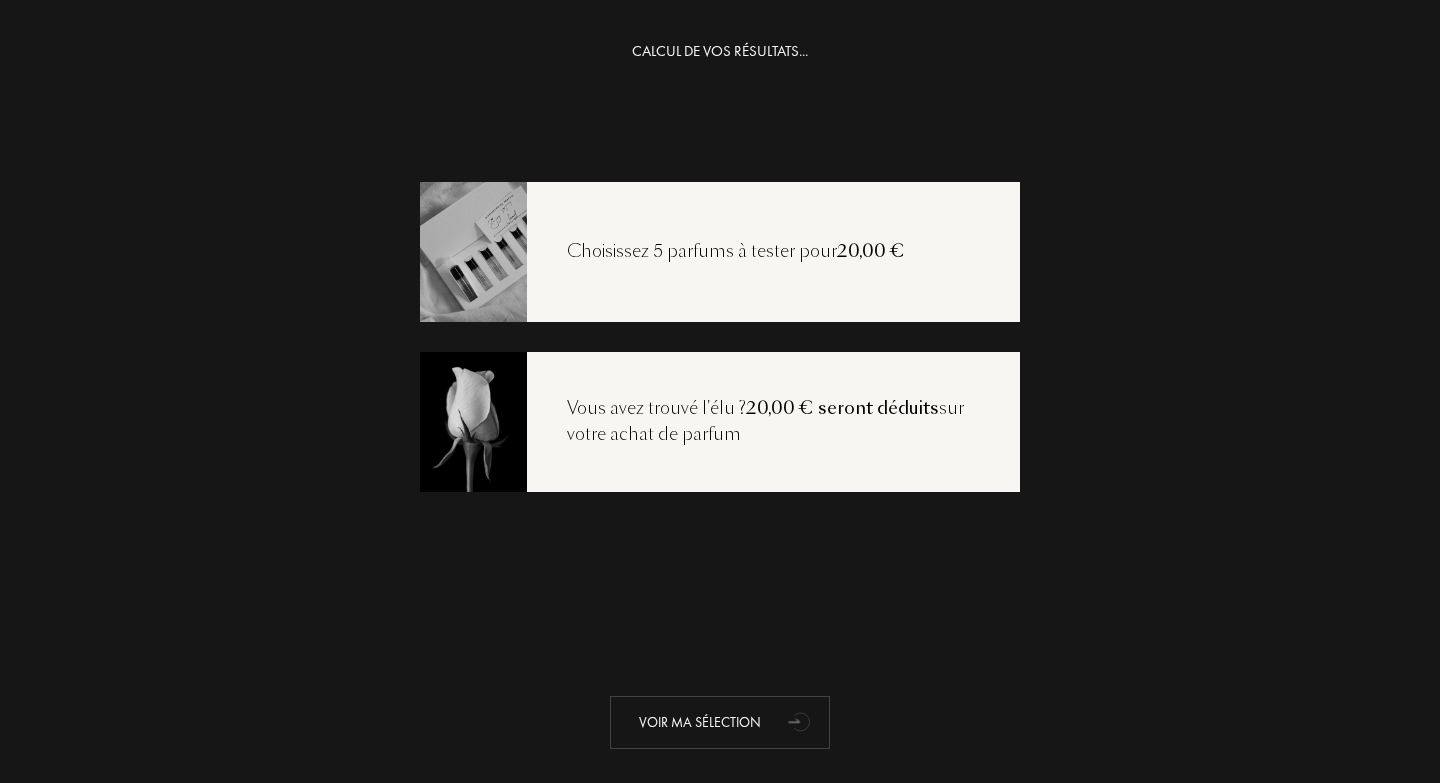 click on "Voir ma sélection" at bounding box center [720, 722] 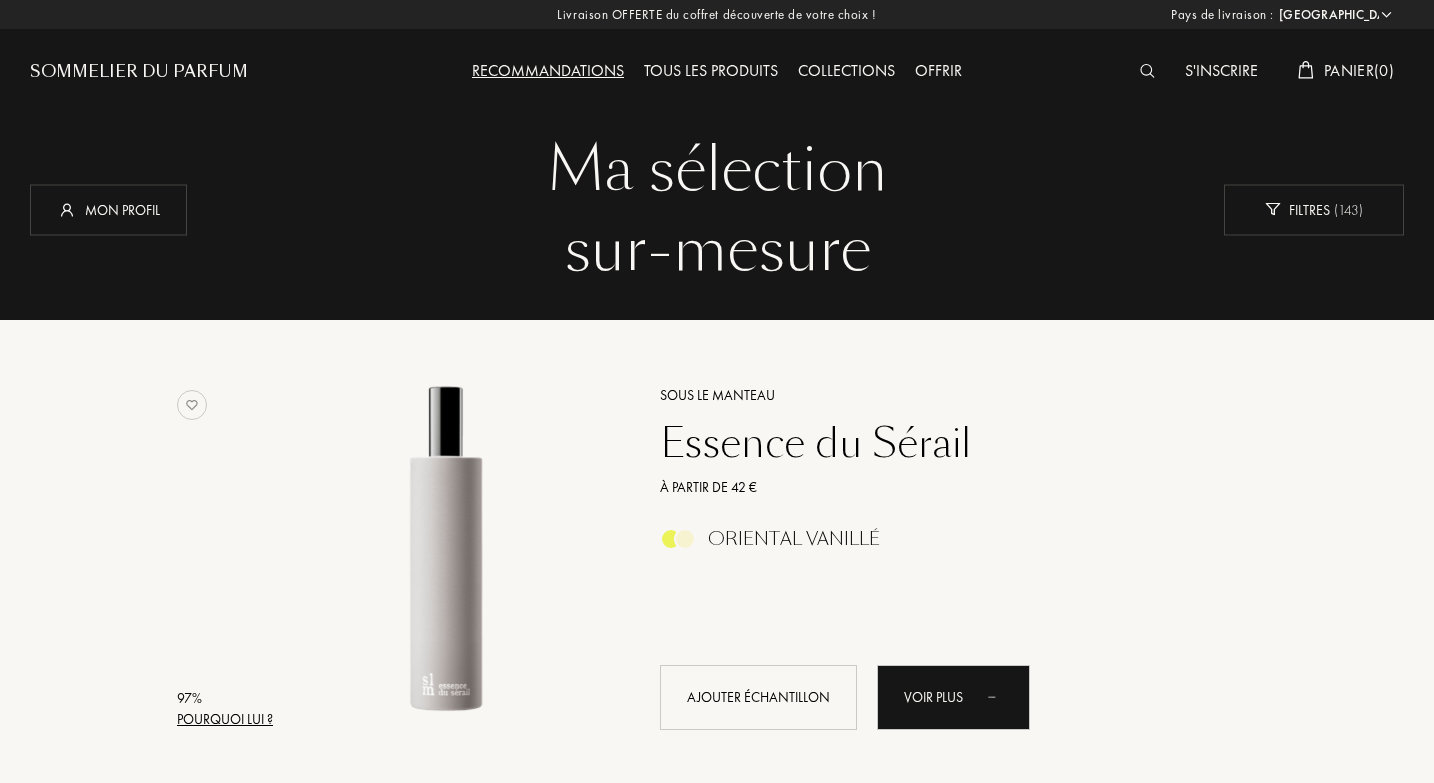 select on "FR" 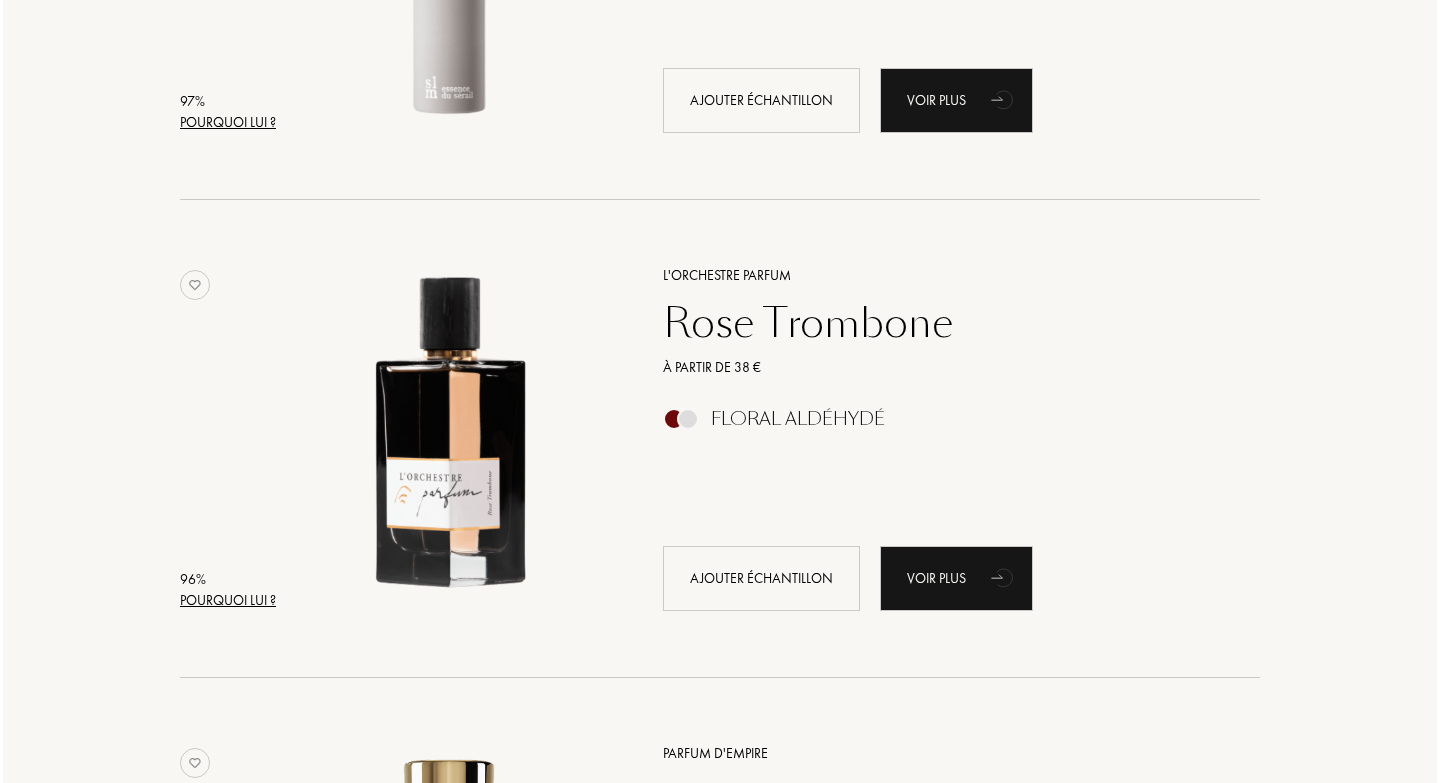 scroll, scrollTop: 598, scrollLeft: 0, axis: vertical 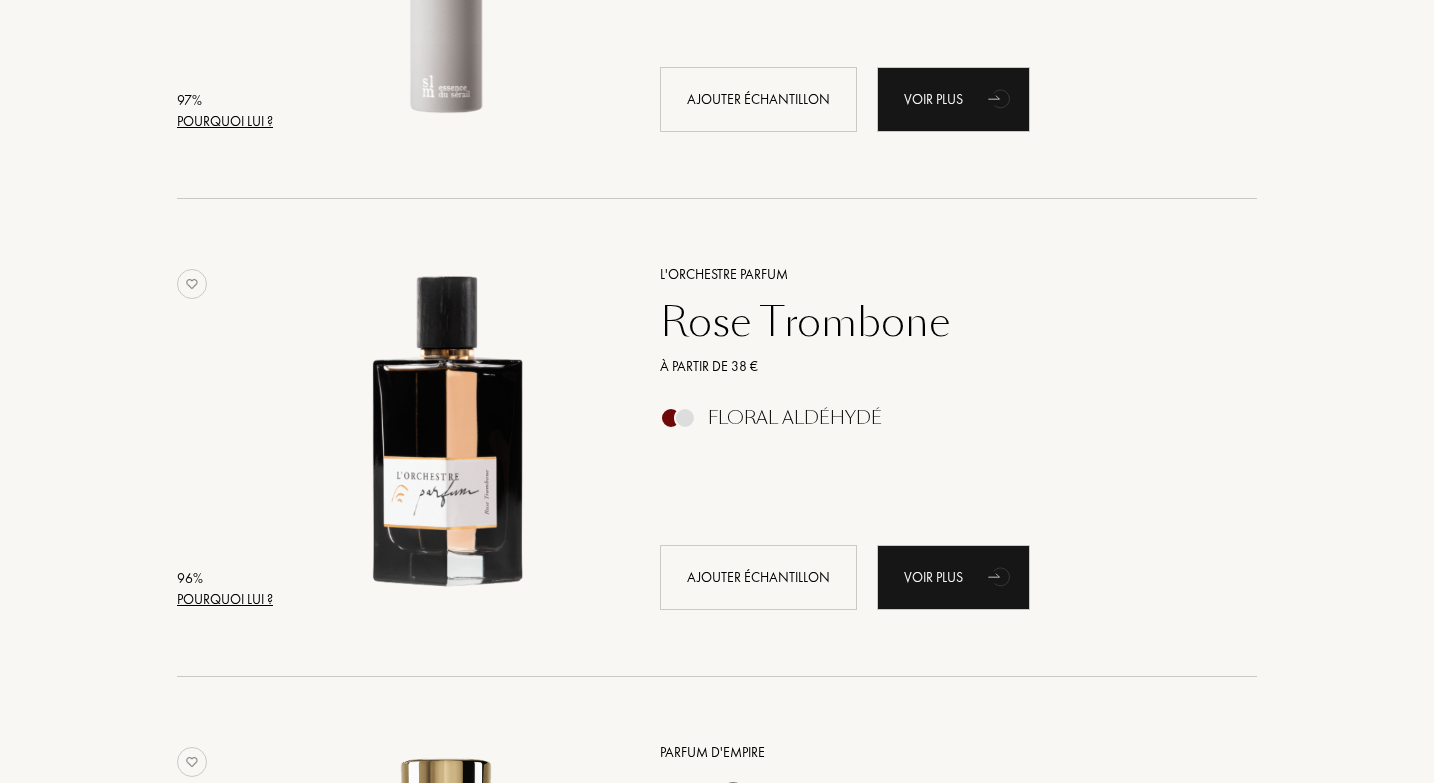click on "Pourquoi lui ?" at bounding box center [225, 599] 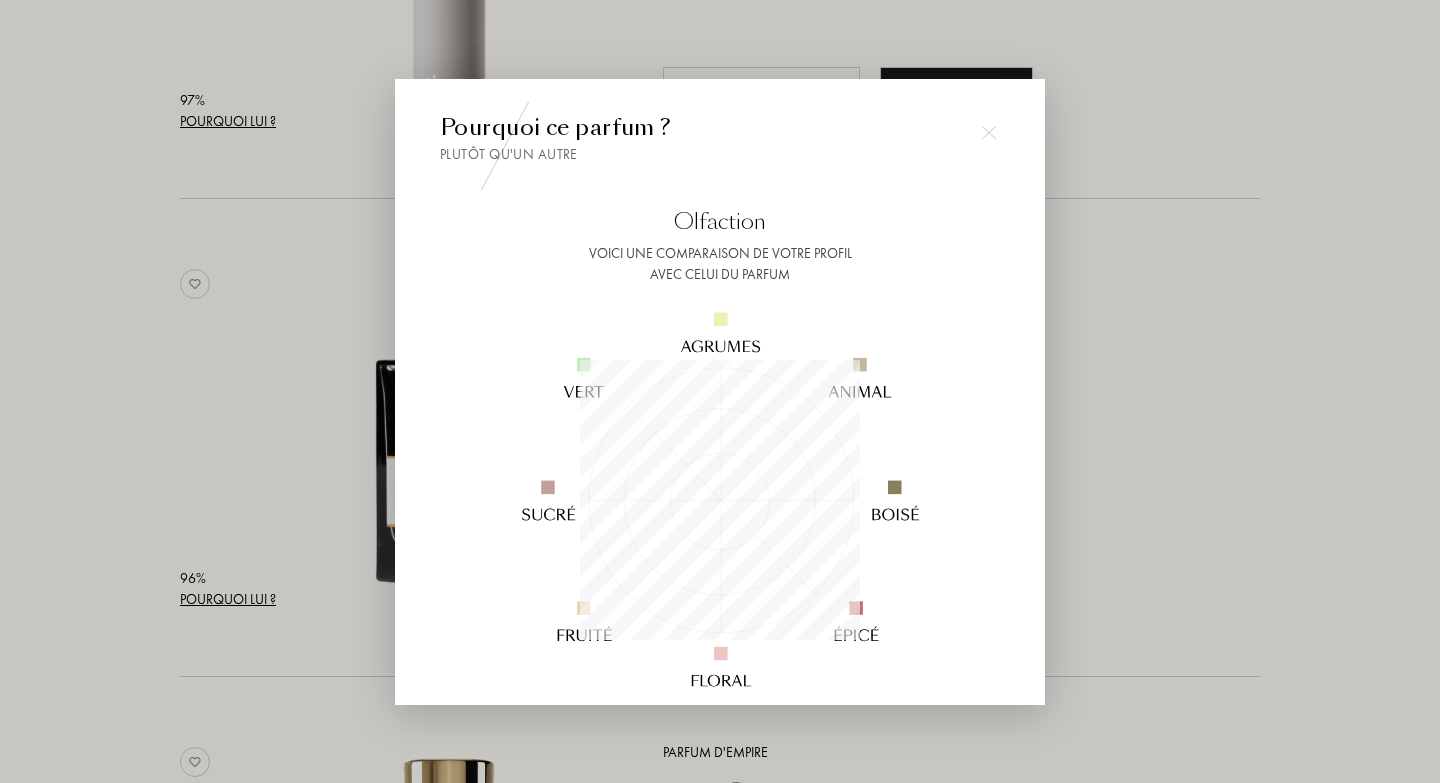scroll, scrollTop: 999720, scrollLeft: 999720, axis: both 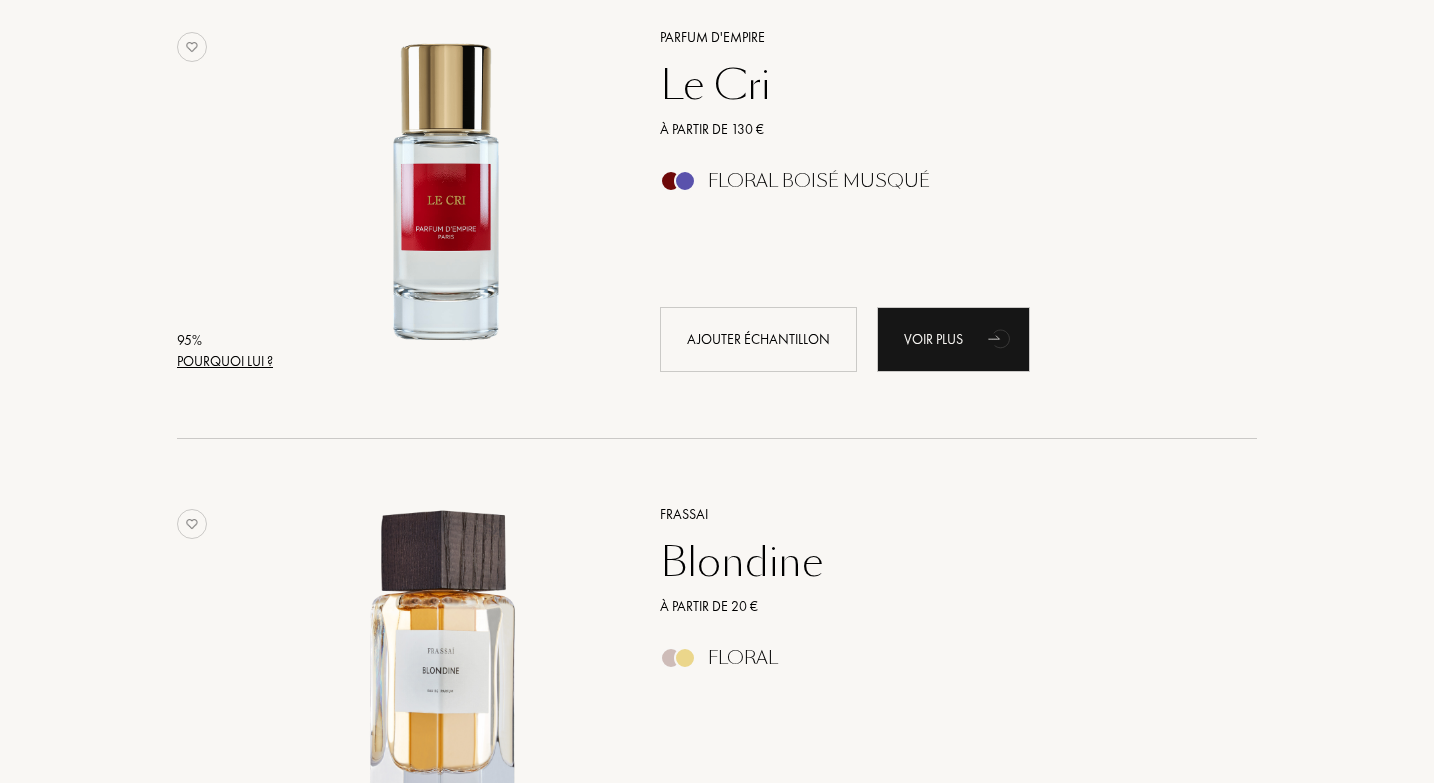 click on "95 %" at bounding box center (225, 340) 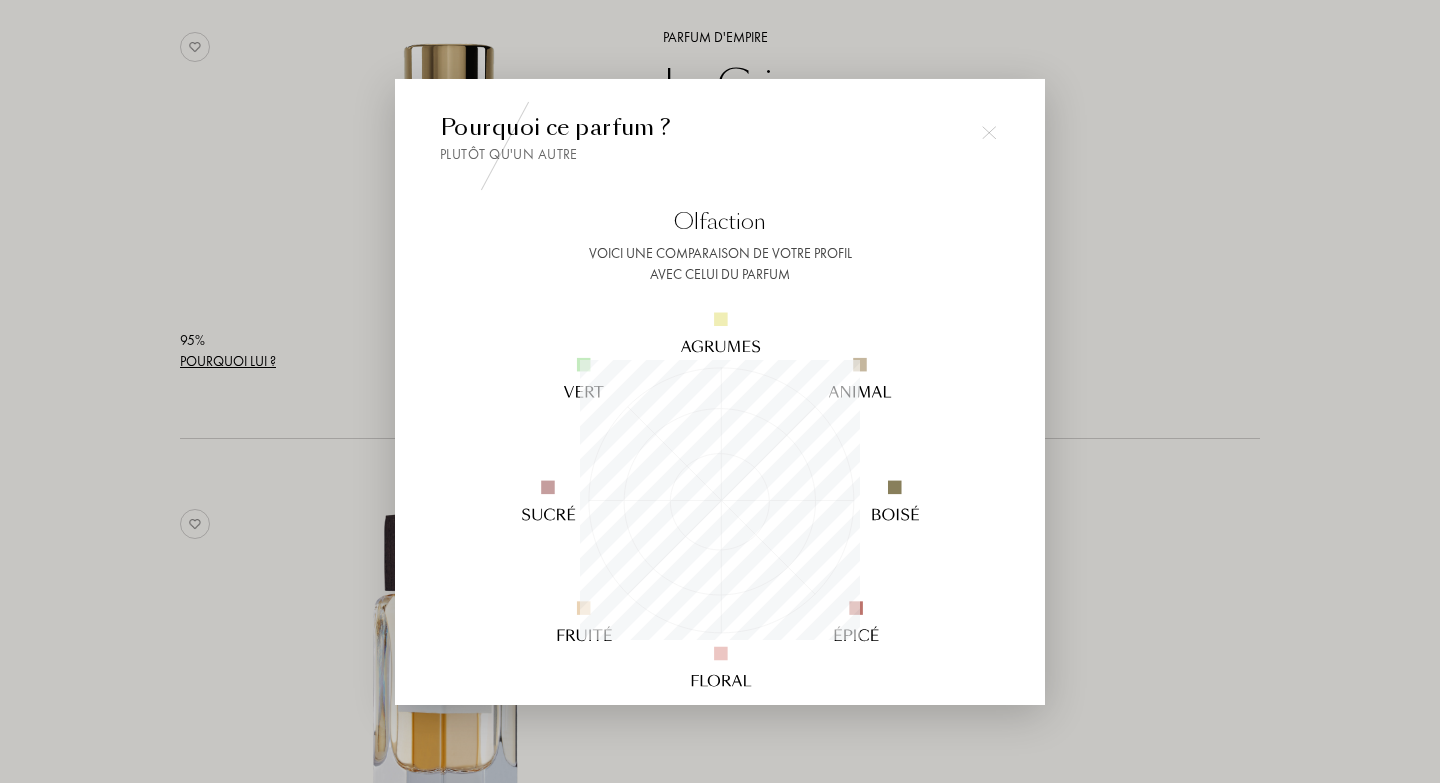 scroll, scrollTop: 999720, scrollLeft: 999720, axis: both 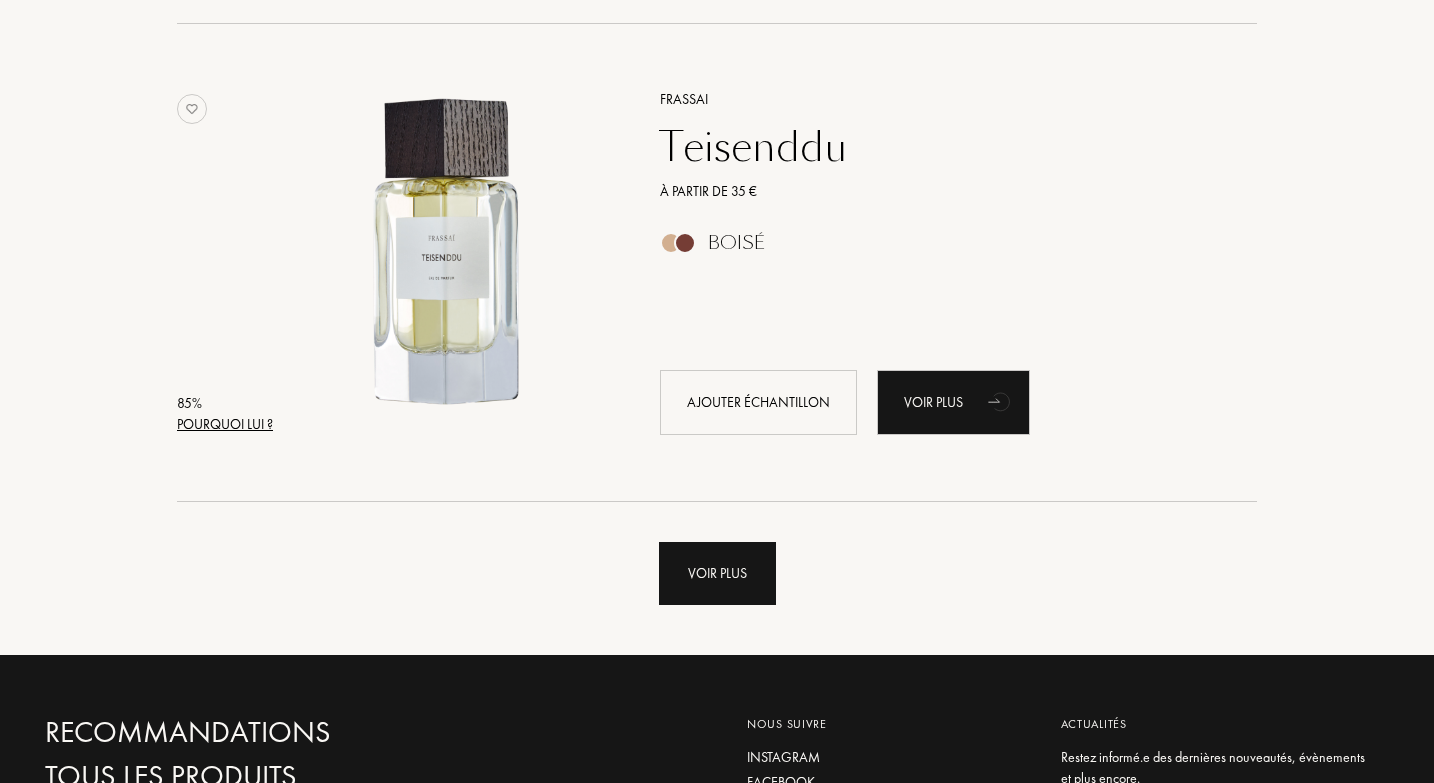 click on "Voir plus" at bounding box center [717, 573] 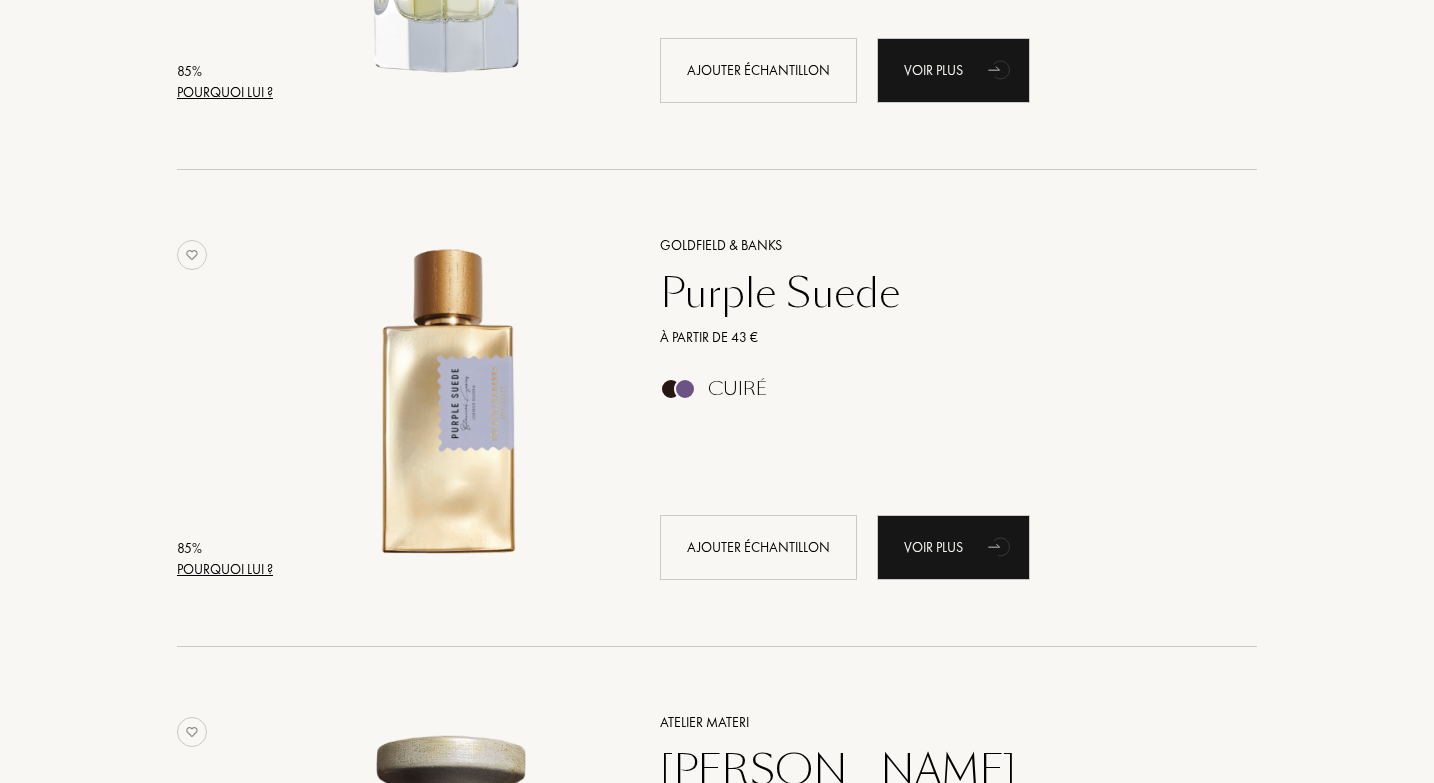 scroll, scrollTop: 4950, scrollLeft: 0, axis: vertical 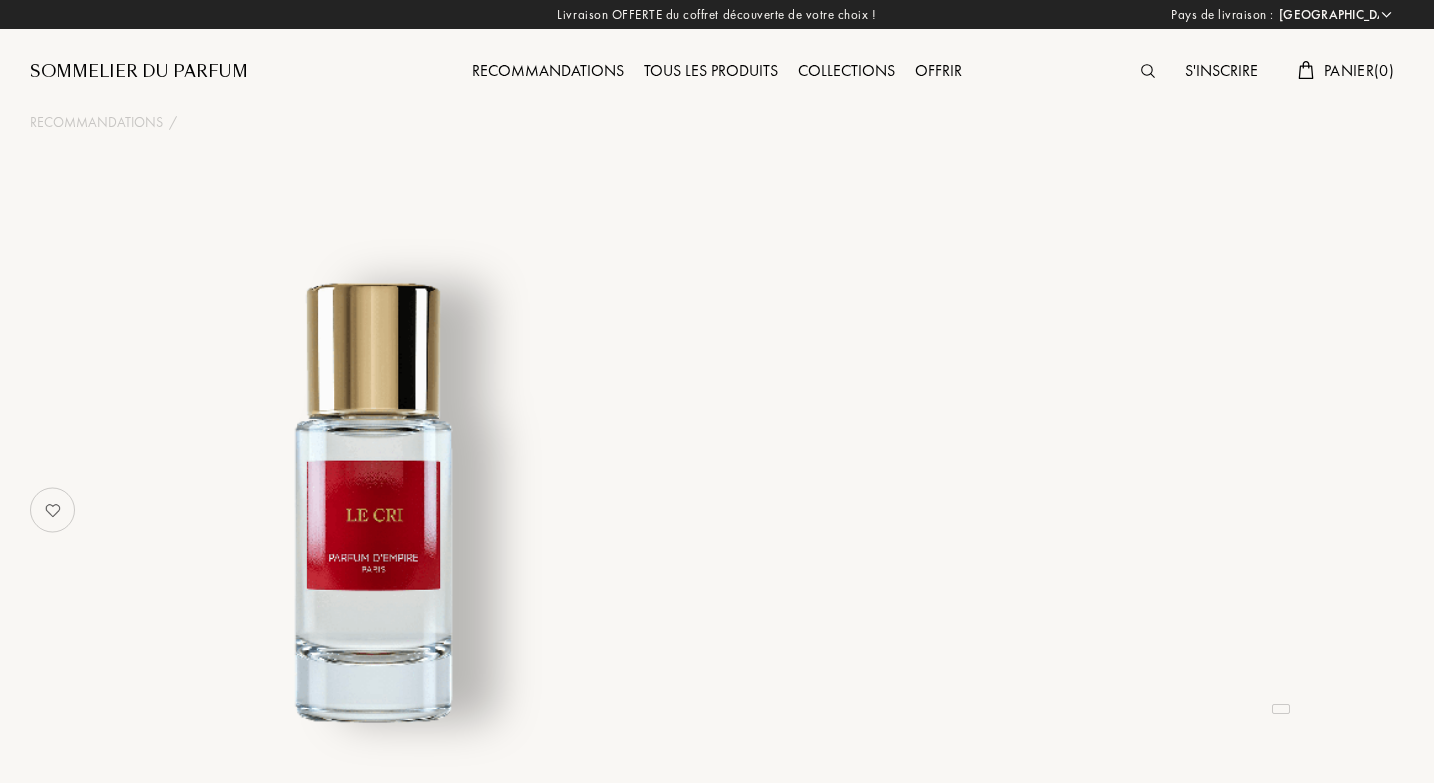 select on "FR" 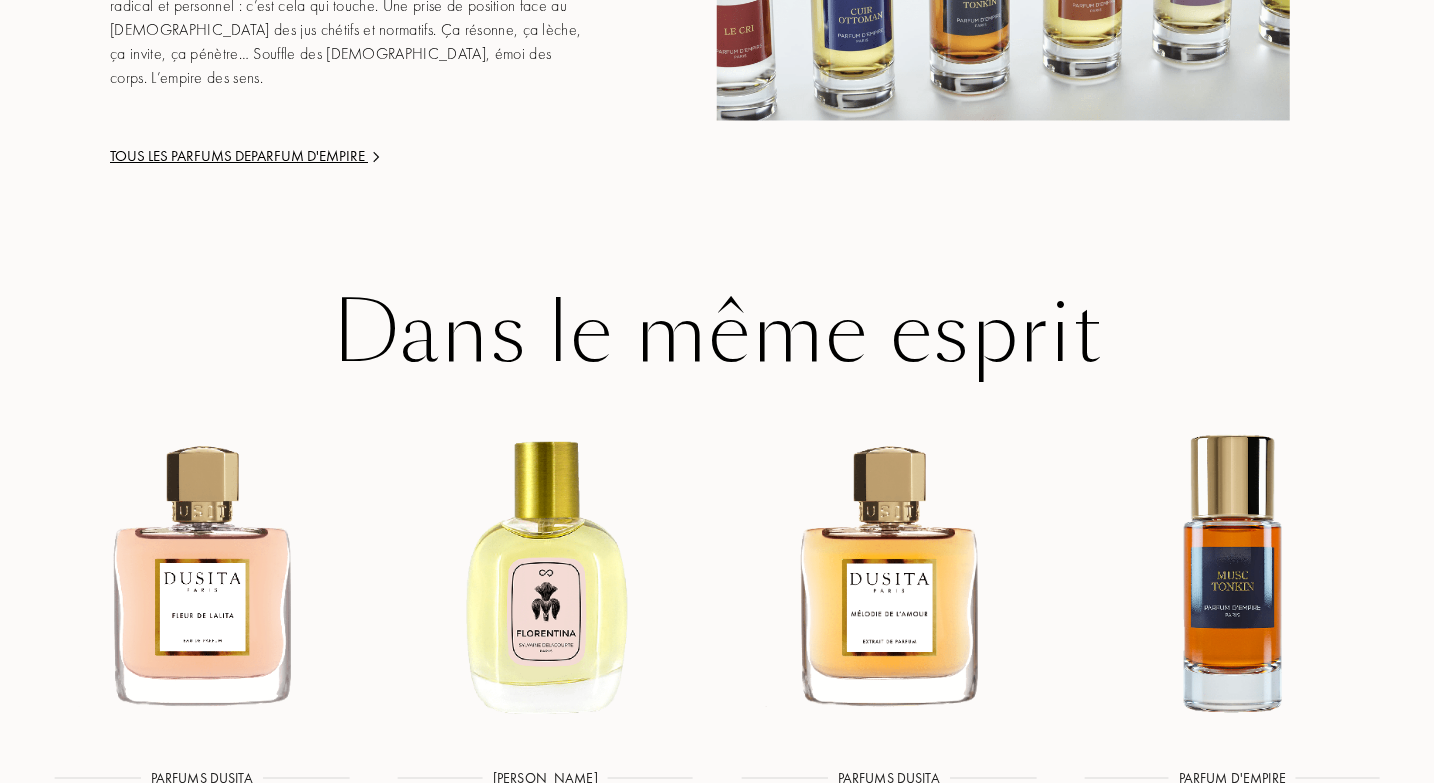 scroll, scrollTop: 3735, scrollLeft: 0, axis: vertical 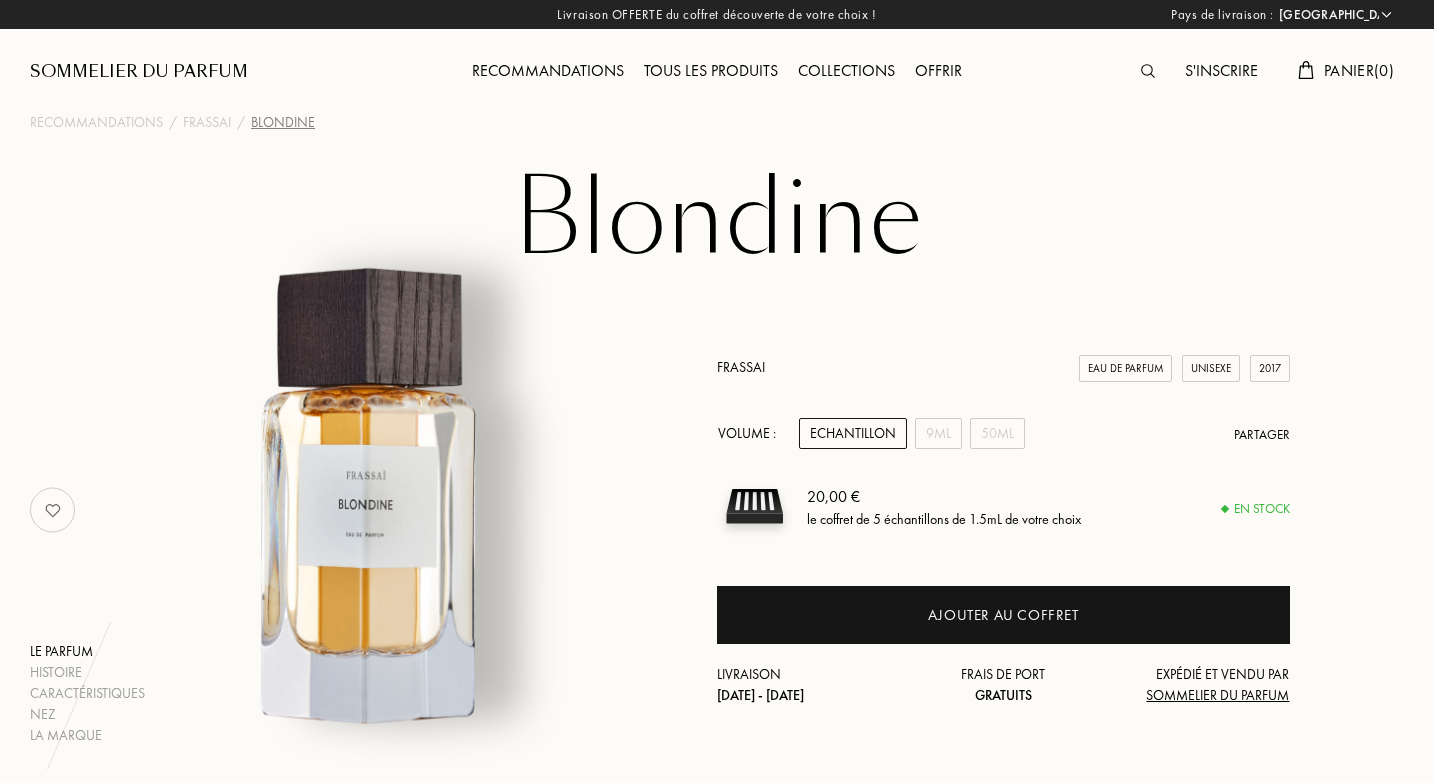 select on "FR" 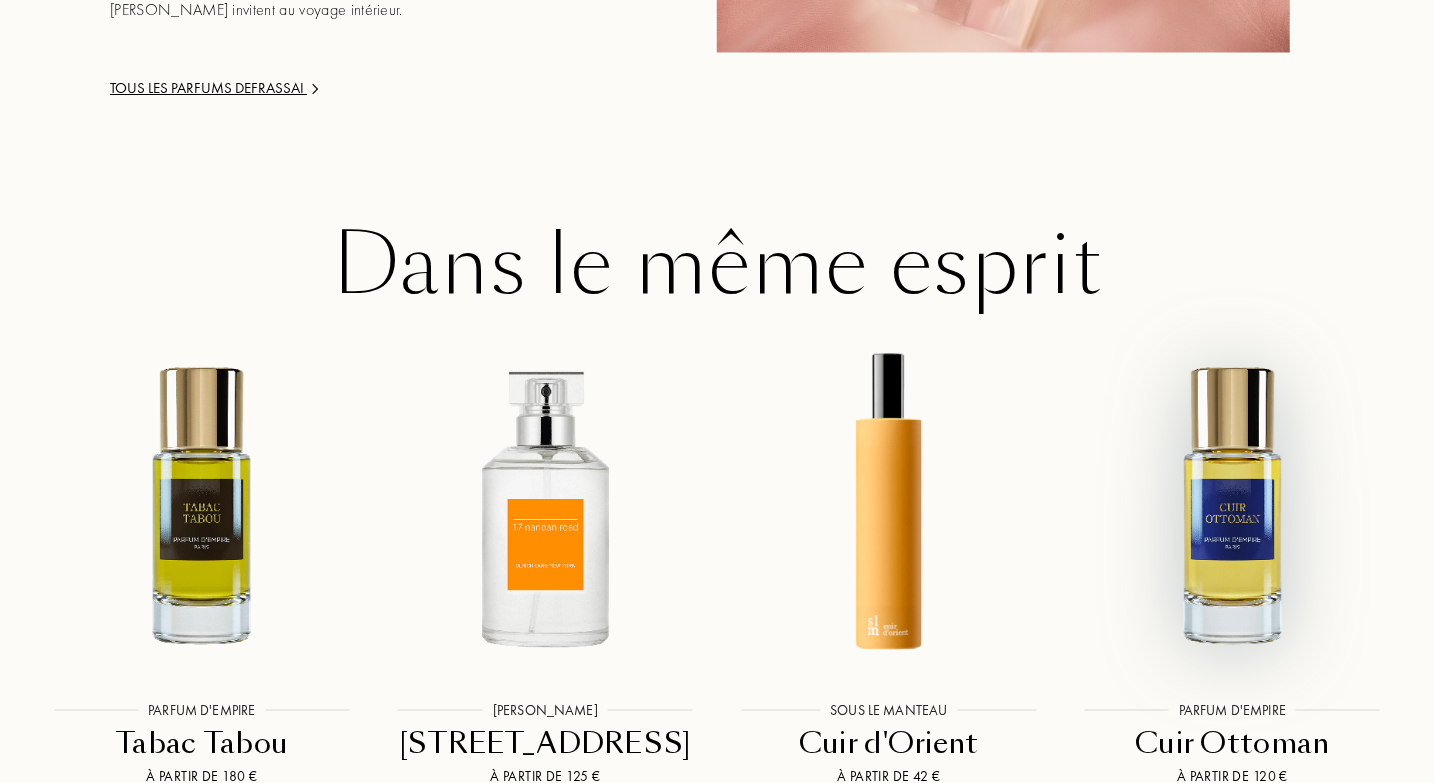 scroll, scrollTop: 3350, scrollLeft: 0, axis: vertical 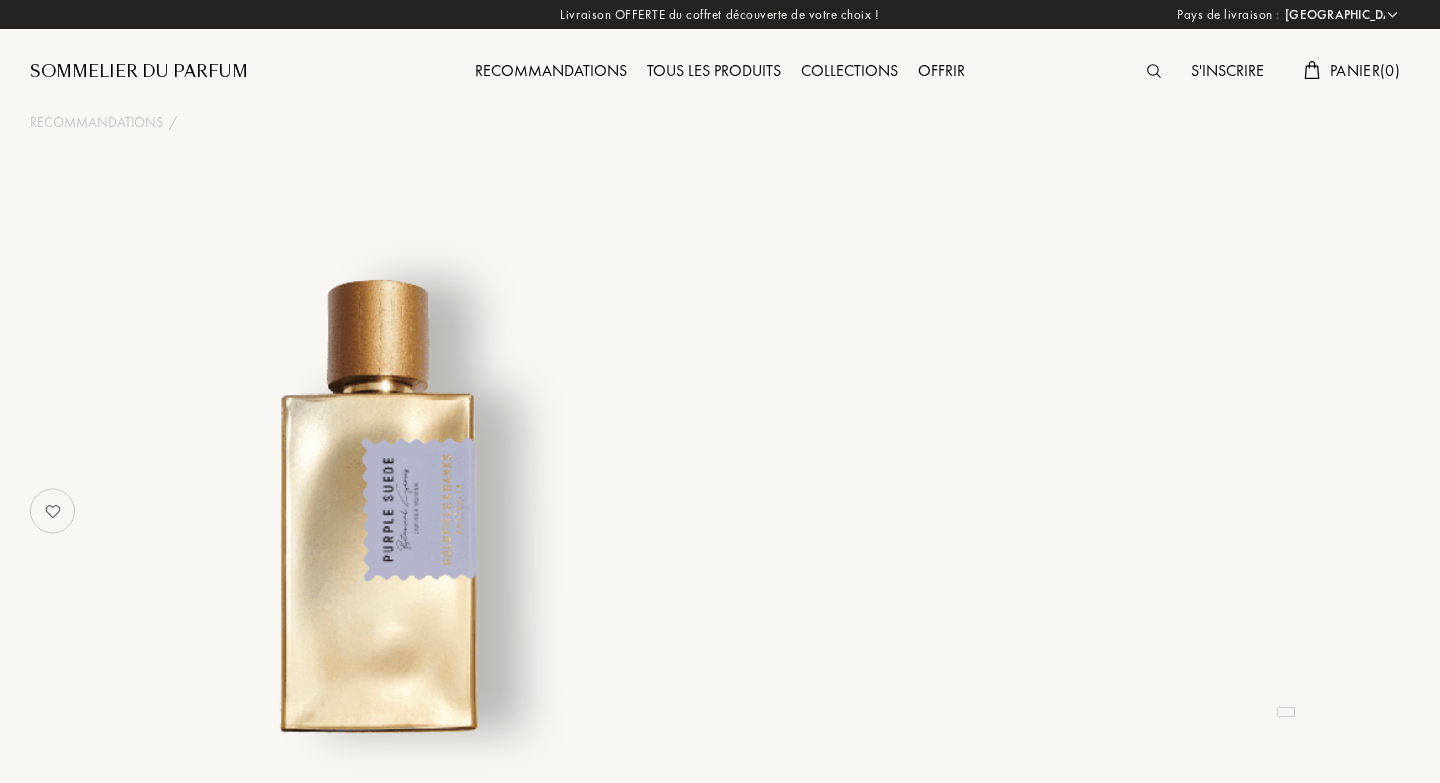 select on "FR" 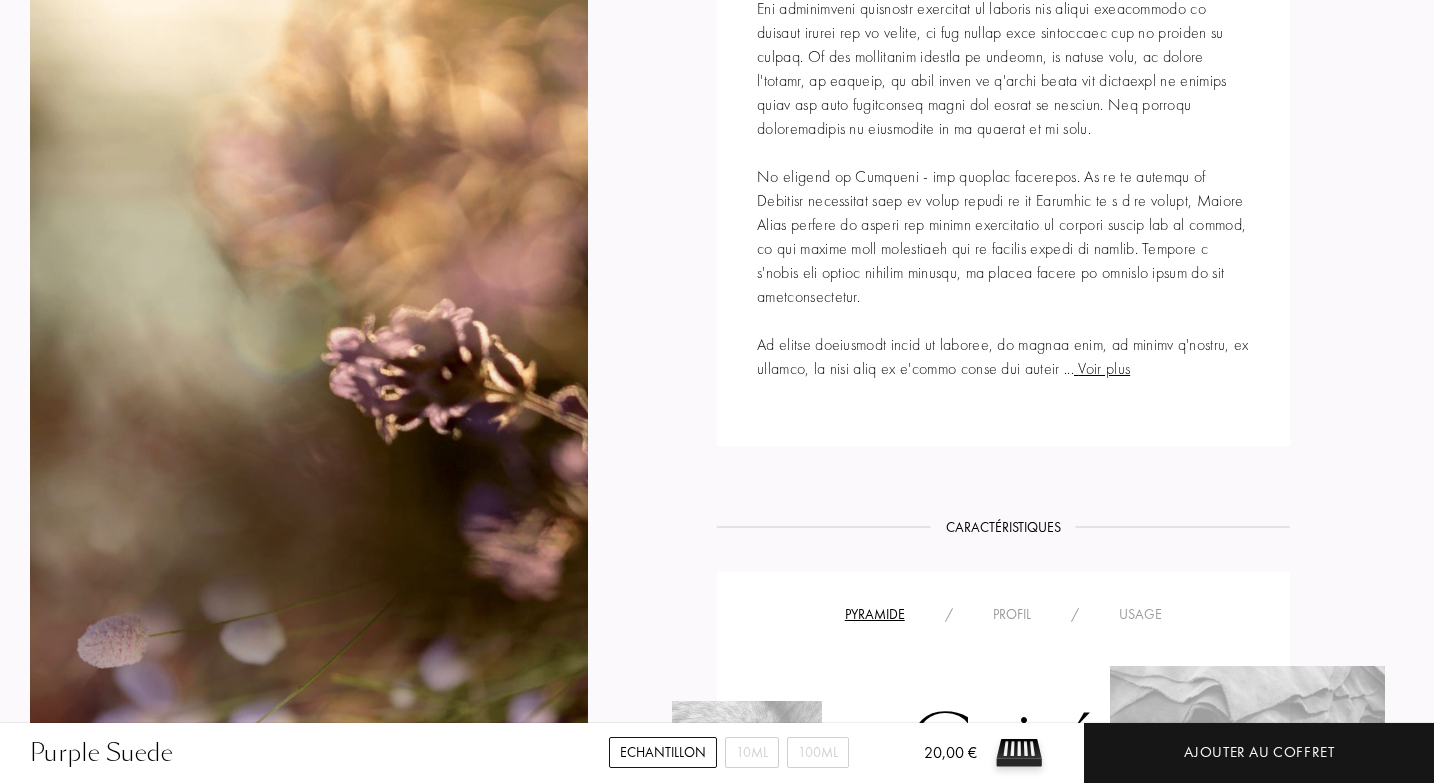 scroll, scrollTop: 1047, scrollLeft: 0, axis: vertical 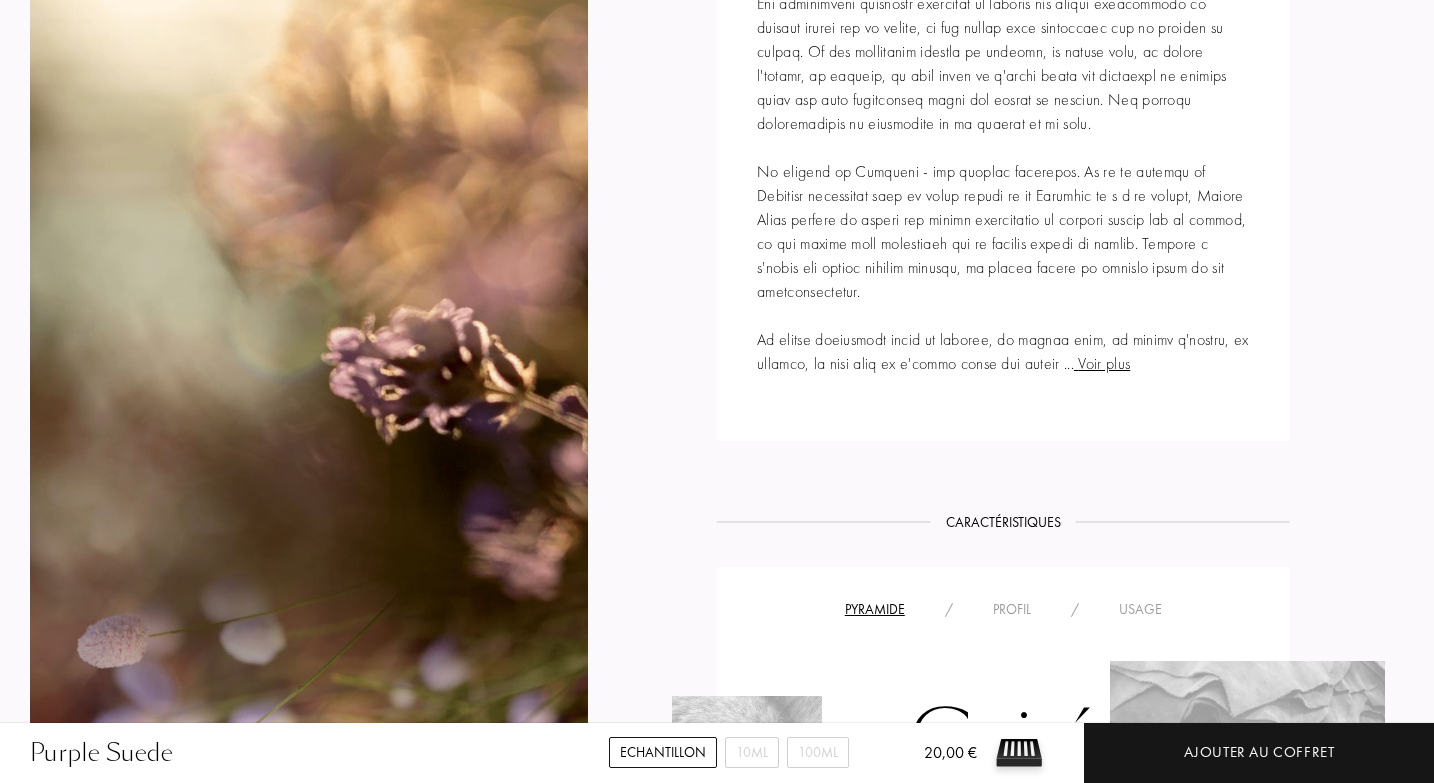 click on "Voir plus" at bounding box center (1102, 363) 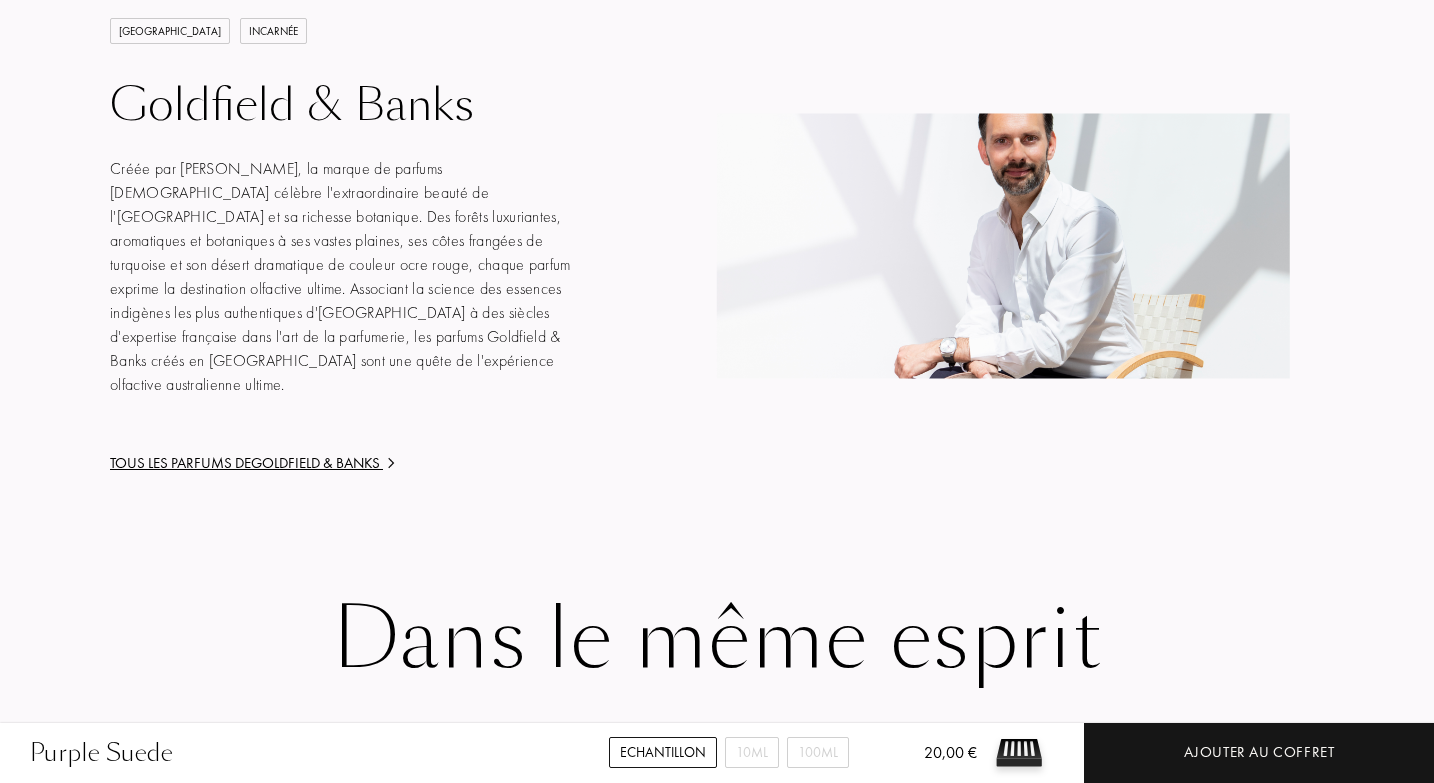 scroll, scrollTop: 3117, scrollLeft: 0, axis: vertical 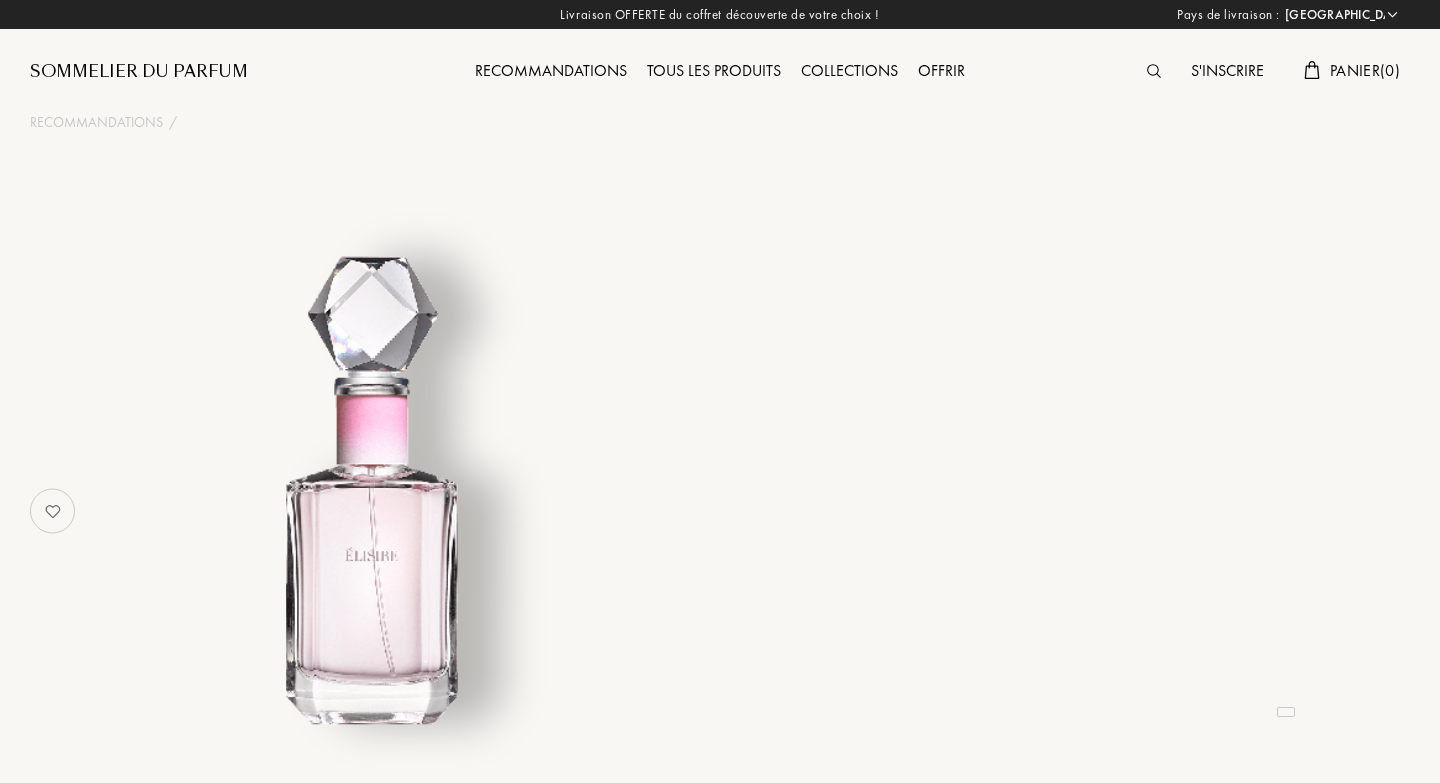 select on "FR" 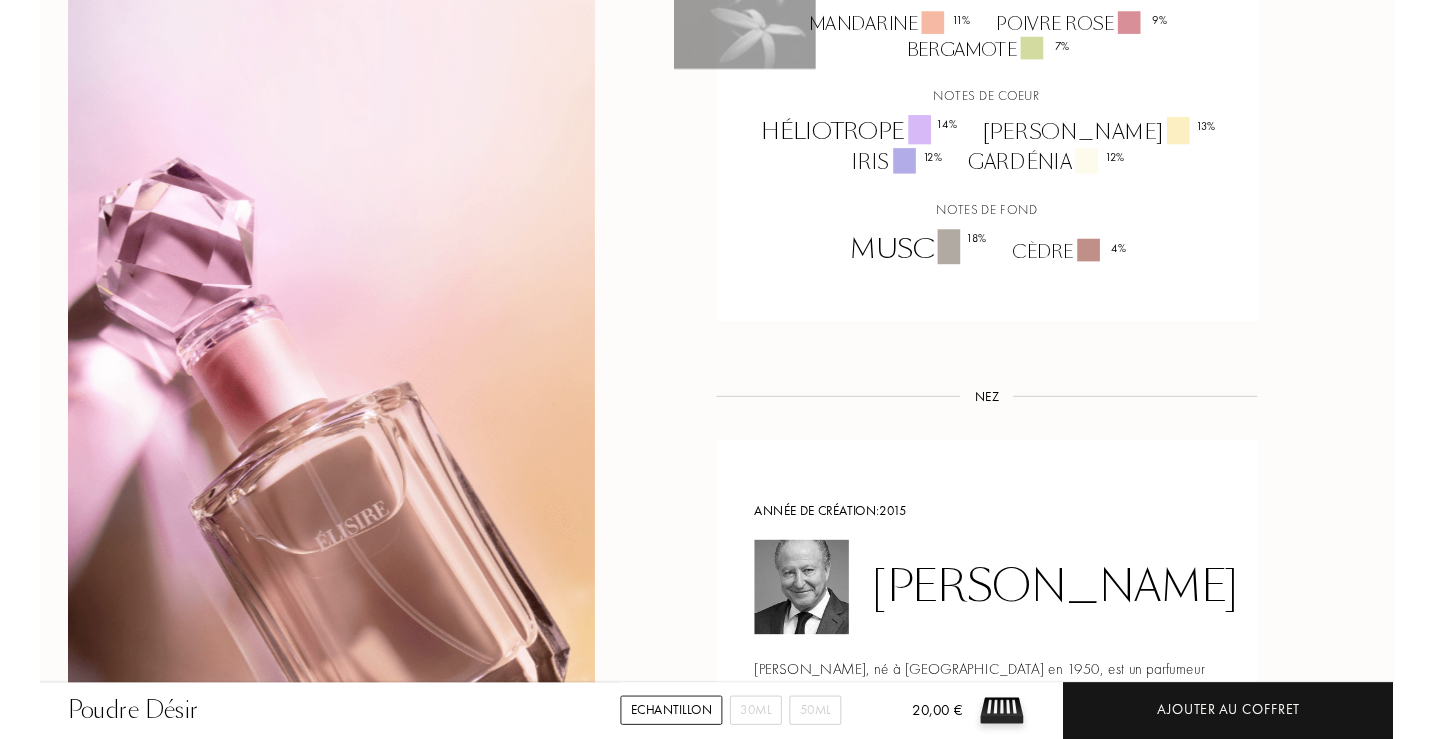 scroll, scrollTop: 1620, scrollLeft: 0, axis: vertical 